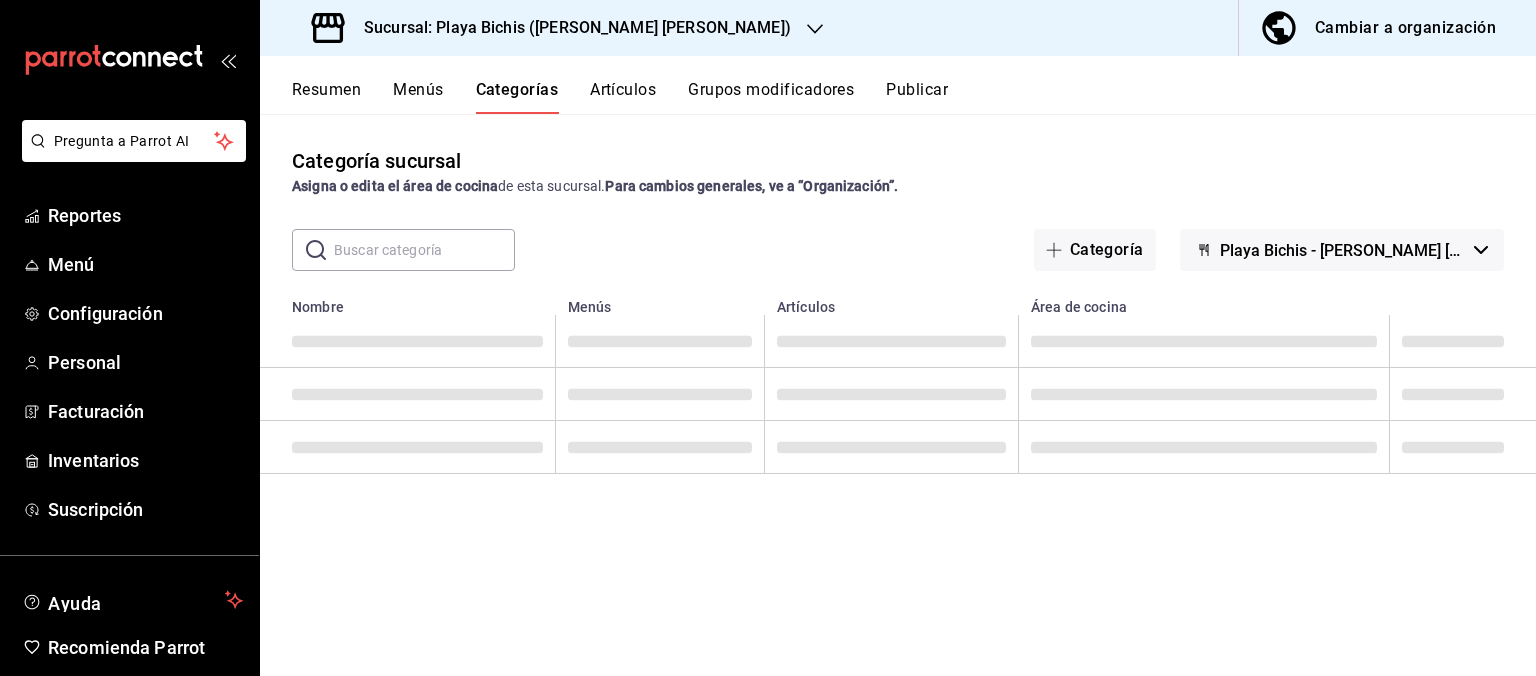 scroll, scrollTop: 0, scrollLeft: 0, axis: both 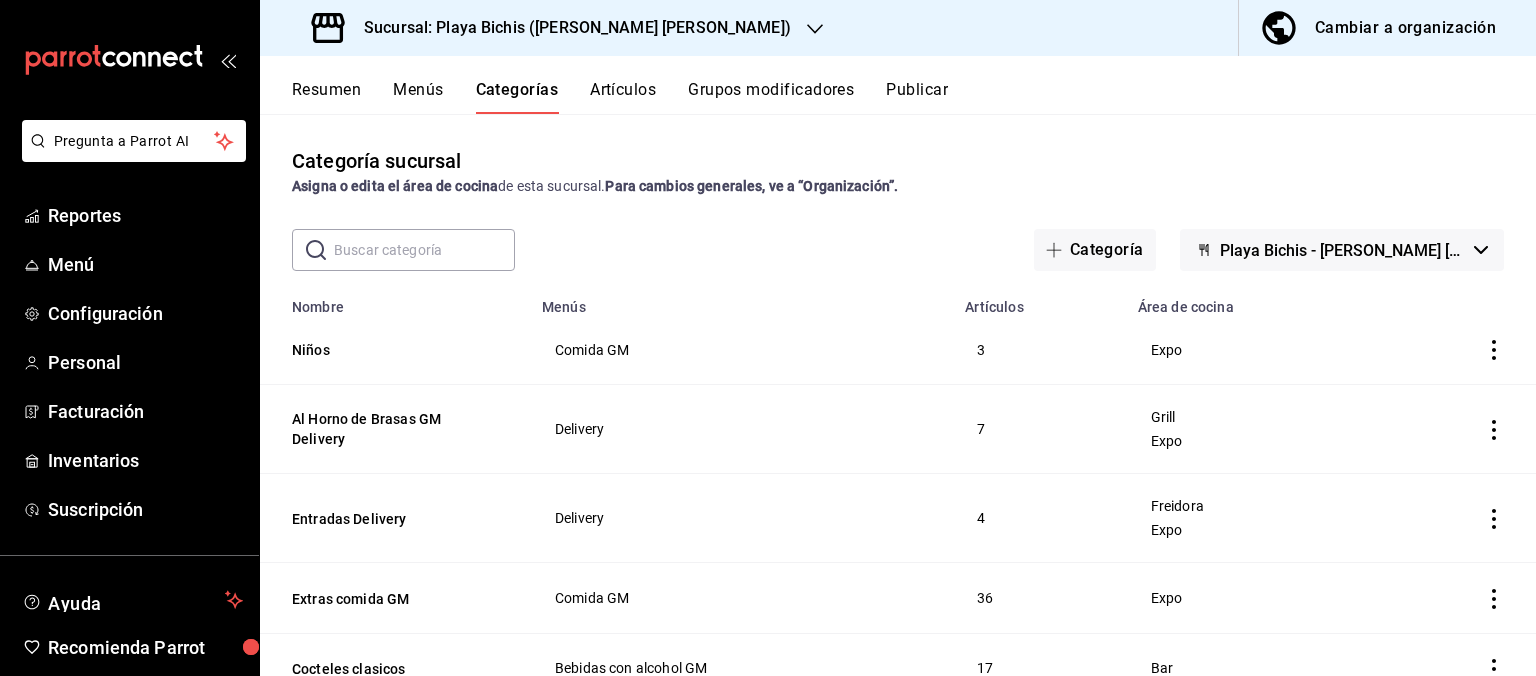 click on "Artículos" at bounding box center [623, 97] 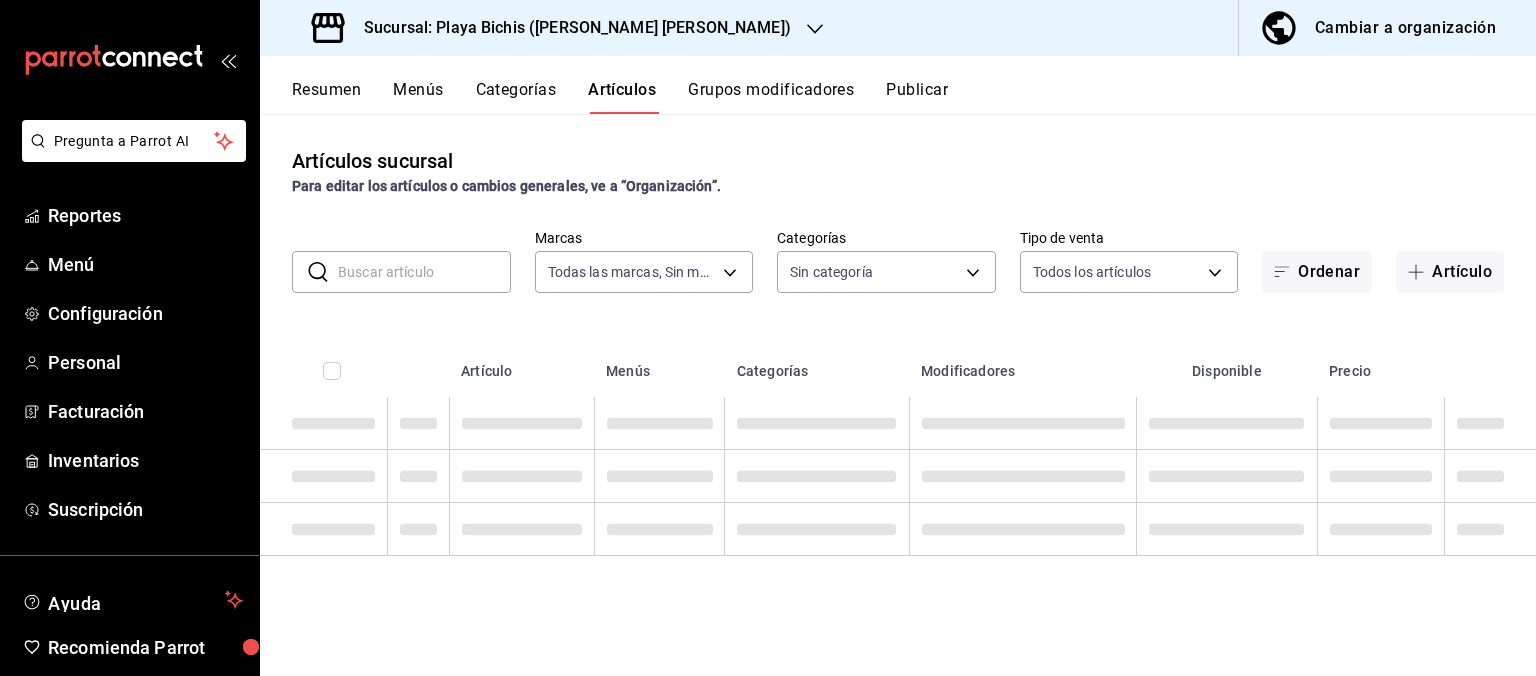 type on "4ba3d68a-2a71-4bf4-8272-d27f8f663470,fbc14f8a-a0c0-448e-9dac-7011cab8a3fb" 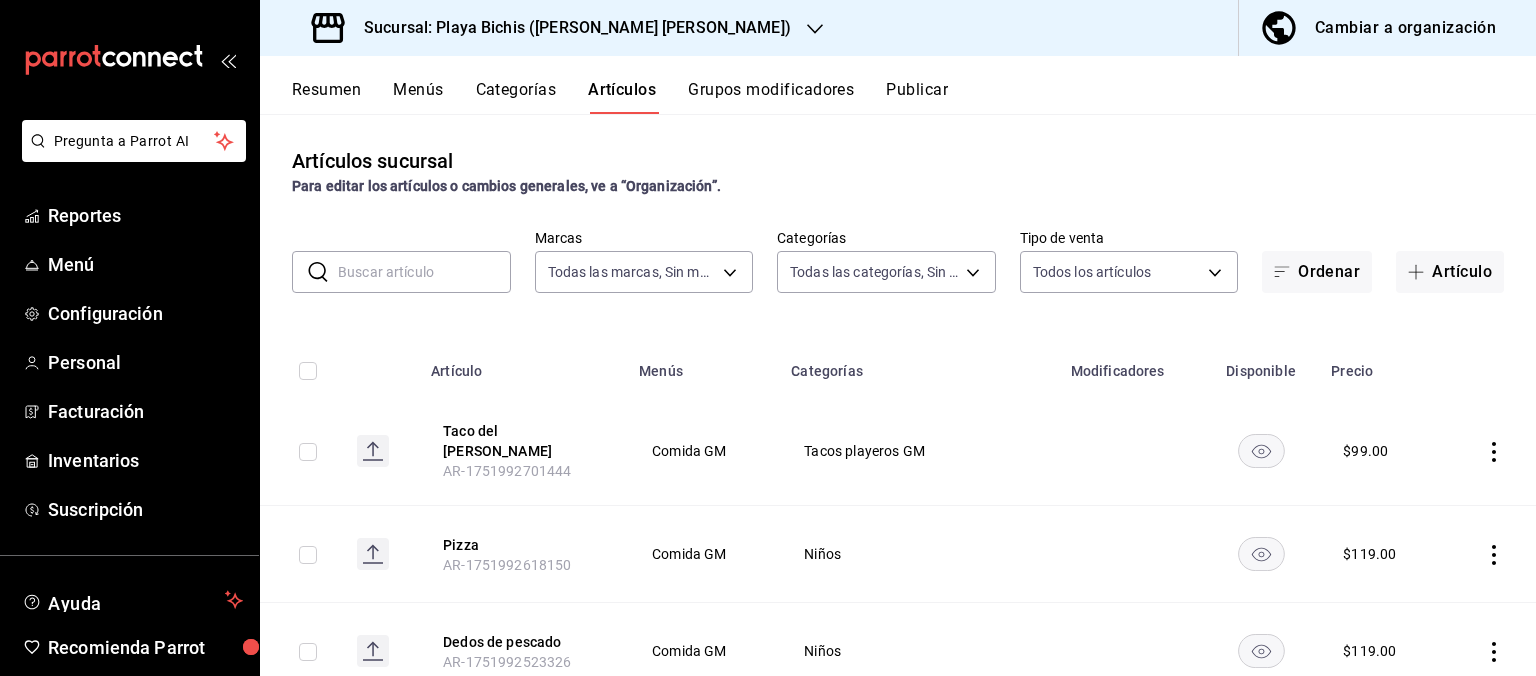 type on "76e75858-4b08-477f-a465-cf029eac86d2,78309816-bf67-4f6e-b1f2-e0ed4e3c0c0d,ac9ab034-9ea4-493e-913f-380b7d6a6296,c789c45f-63e4-4910-a883-42d3d9b5c043,3f2153ea-6603-4e25-a09c-0595a59b6f53,62099a8f-a2dc-403d-b28d-3184a81d6581,f7cf953c-1a59-46e1-ac3a-da2a6abad39f,bbaadcb8-bc62-4666-a1bf-a45ca7d92203,b12f15d5-4253-469c-b784-95dbcef10a65,d8aaa3ee-5157-4a54-8c45-5b333b44268c,f178598a-1ce1-4c88-bb80-d4fb96a111ae,fb52ebd1-b5e4-4398-afc9-506ede3d3562,6cf61ba3-47d0-4948-b380-79931c0569bf,7f529b0a-537f-44d2-bdf0-0179343ace32,d8d8e37b-99c0-4d39-8d5d-3ab5d24c73e5,c3493f6c-4033-4574-8a51-b839115df041,7a9e0745-fe1a-4577-a282-b742f4976032,d1e75372-eefe-41d7-b5cd-3f81683b04a1,fe57797b-ebe3-46fb-a324-dd39cf3430df,7ecf6663-b3ab-46a9-9ac6-9f9ab1935edc,36ecdd47-2d8b-44d2-8037-7740e55d741b,19786df5-5eb6-4c9c-b054-f7d75ad616f1,2624afa7-a958-4907-87f2-06d7ae9d55c2,2b6c880d-fc5b-400a-bb9b-ee61a51958da,4f1e34da-ba7e-470b-a8e7-2e62d9d33dc0,18f78d15-78ef-48b6-a862-f89c9e82f5f7,d432906d-629f-4820-9254-d48fb3a5e486,421c9354-b25d-4088-a7a..." 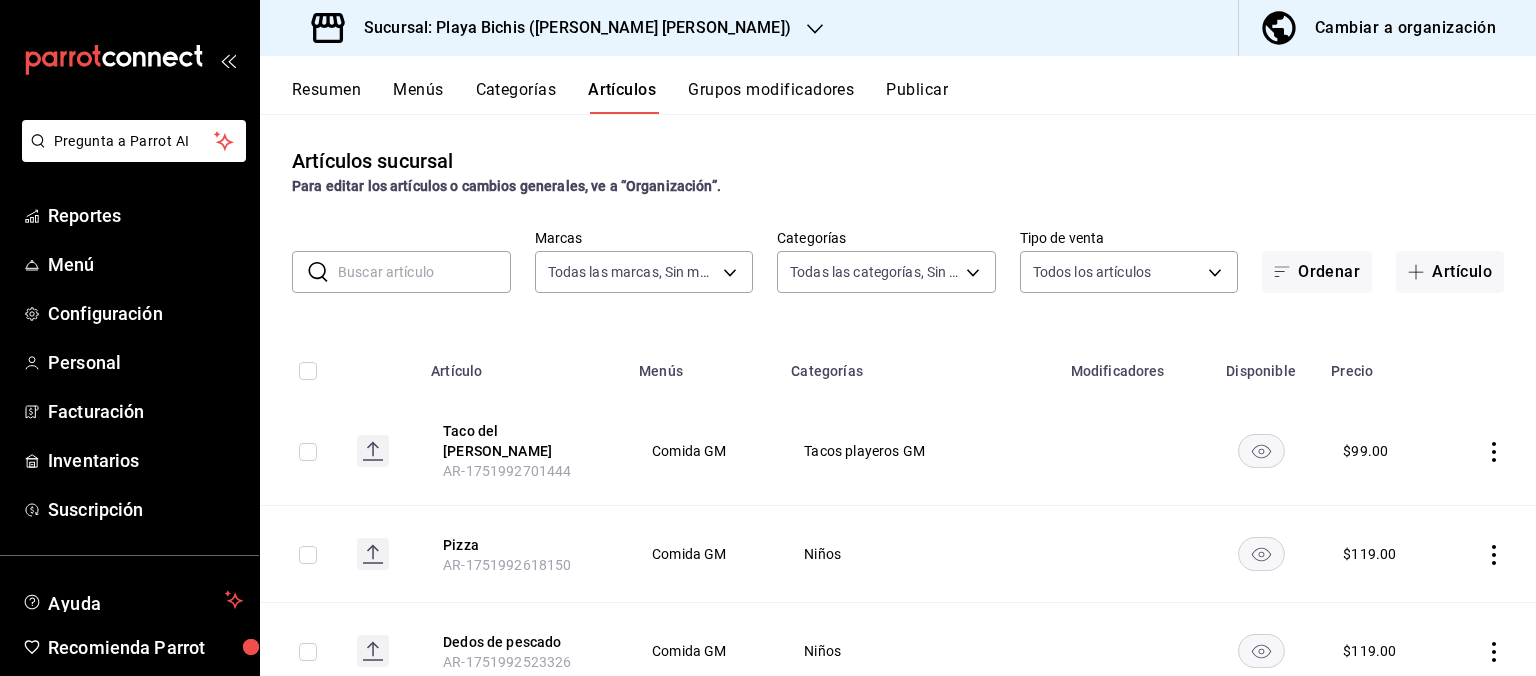 click at bounding box center [424, 272] 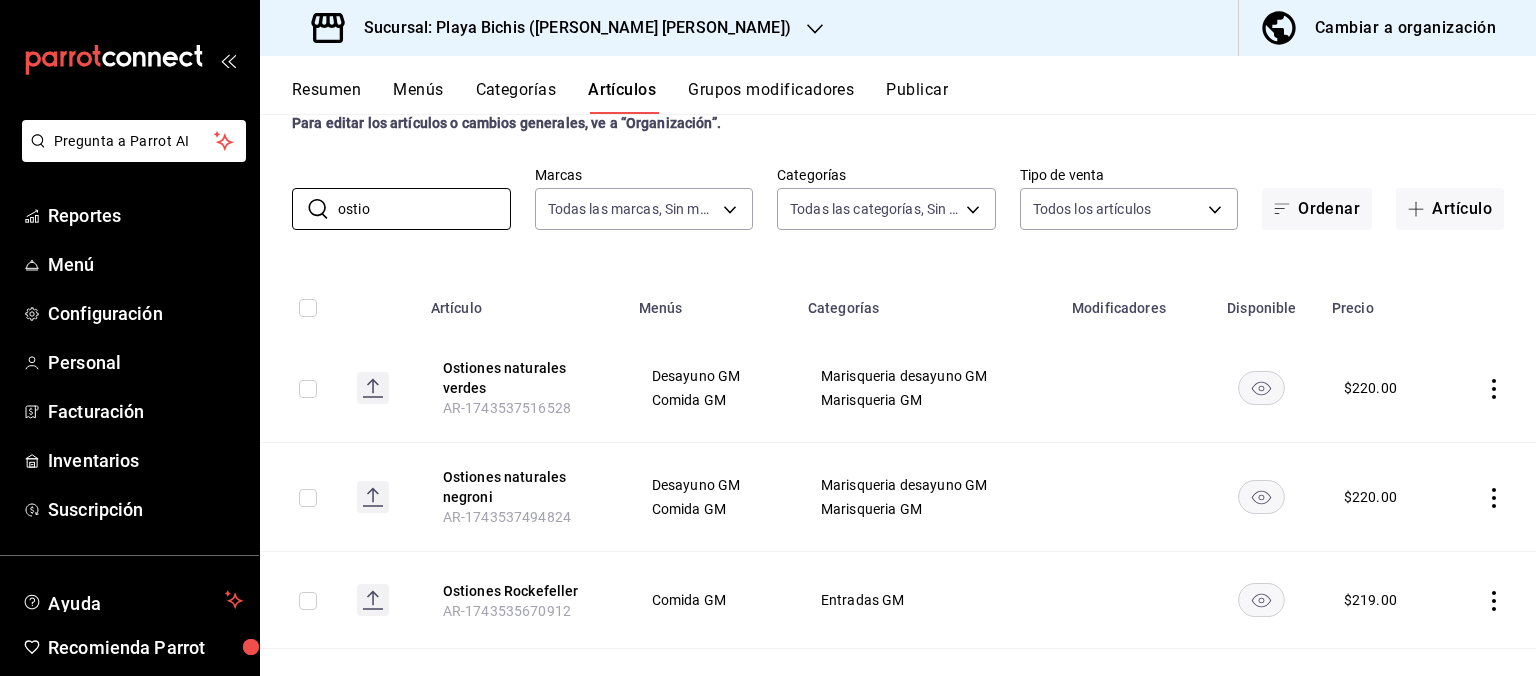 scroll, scrollTop: 0, scrollLeft: 0, axis: both 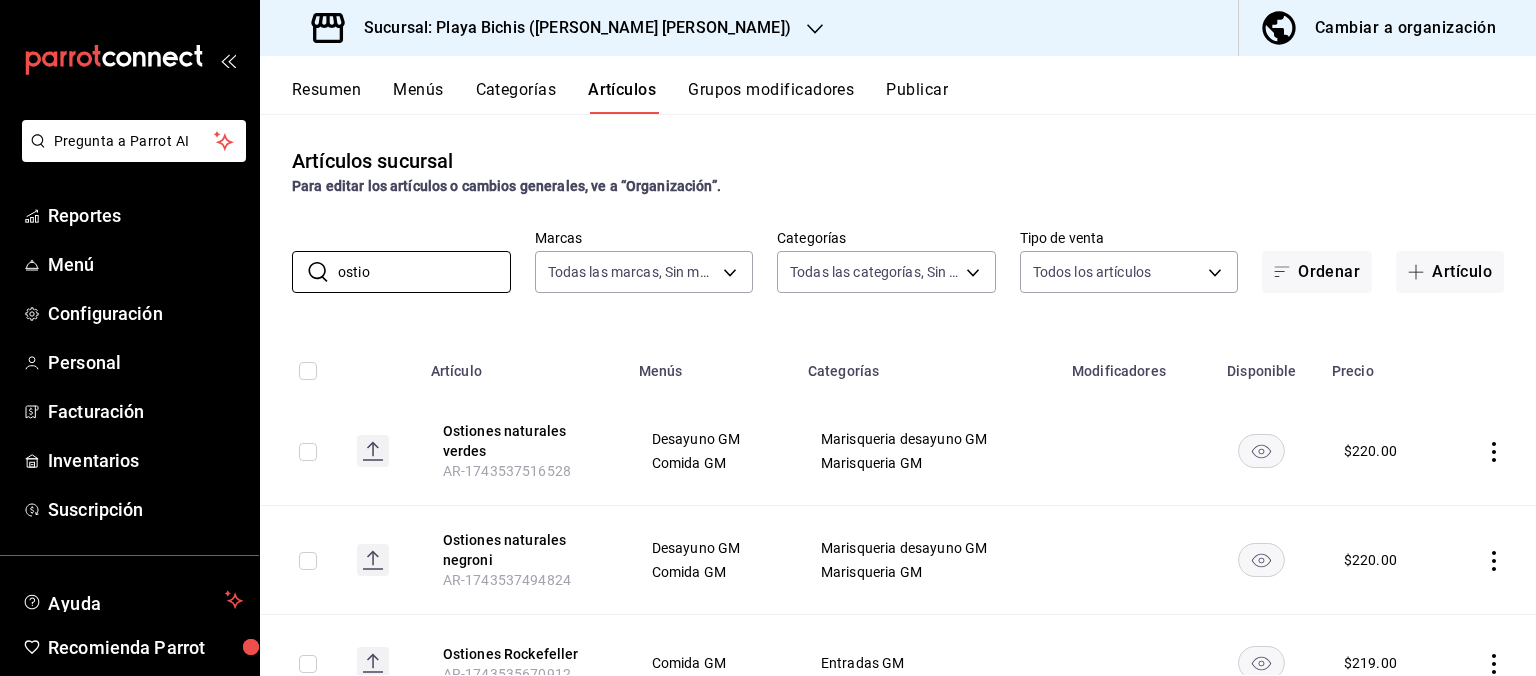 type on "ostio" 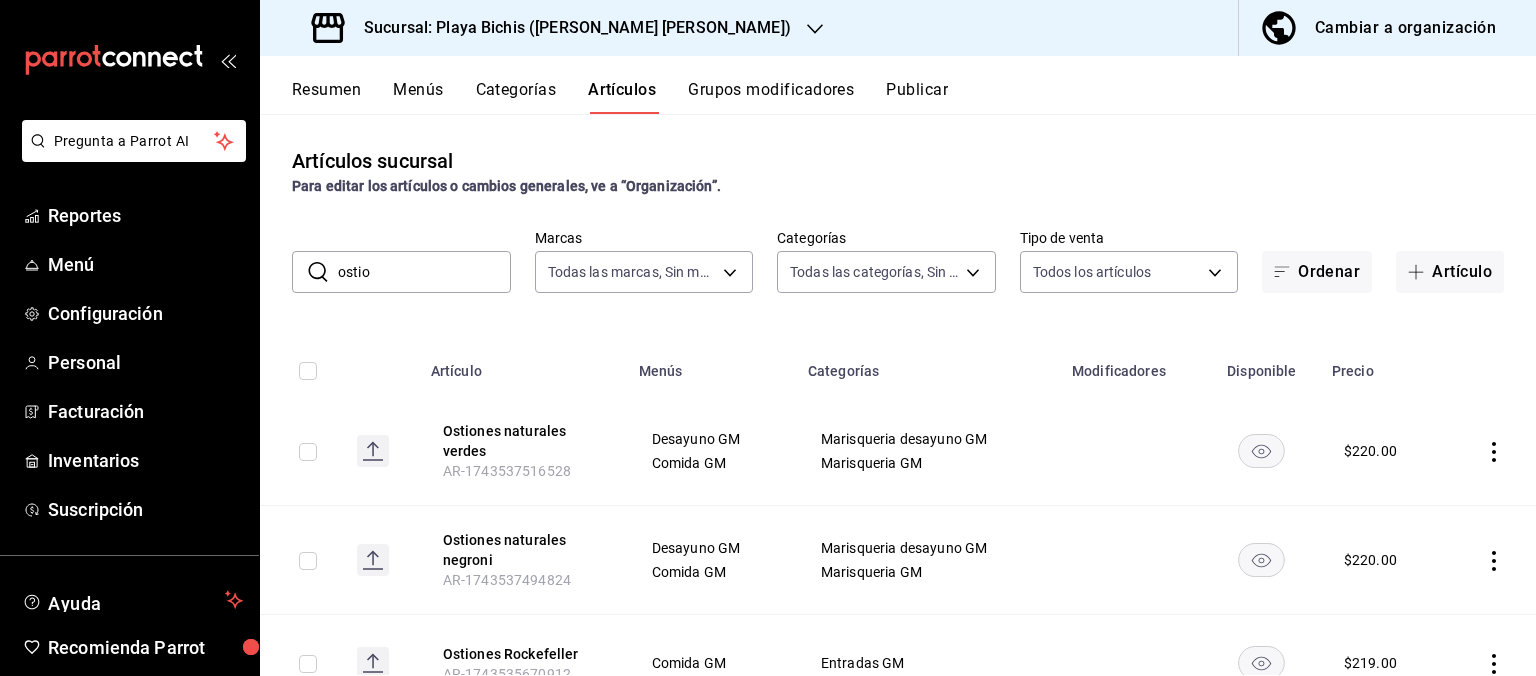 click on "Sucursal: Playa Bichis ([PERSON_NAME] [PERSON_NAME])" at bounding box center [553, 28] 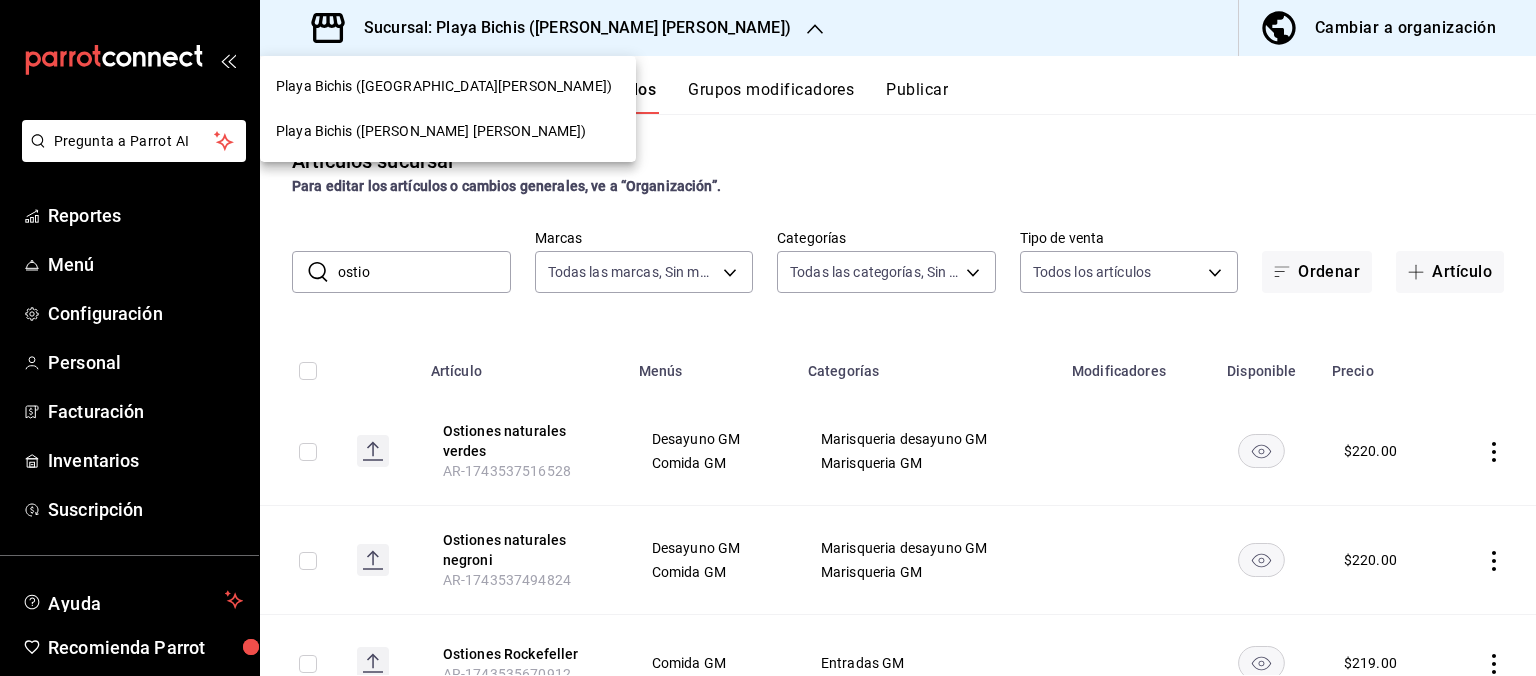 click on "Playa Bichis ([GEOGRAPHIC_DATA][PERSON_NAME])" at bounding box center [448, 86] 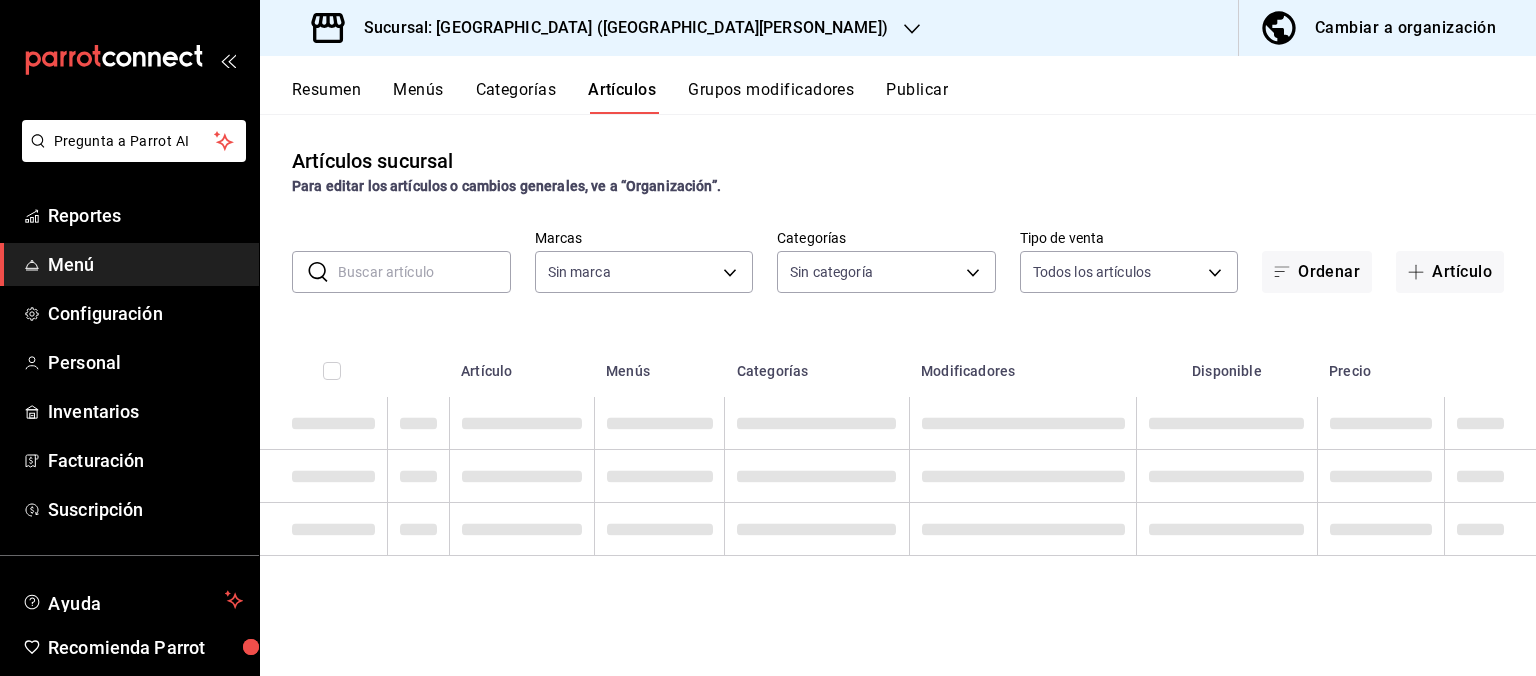 type 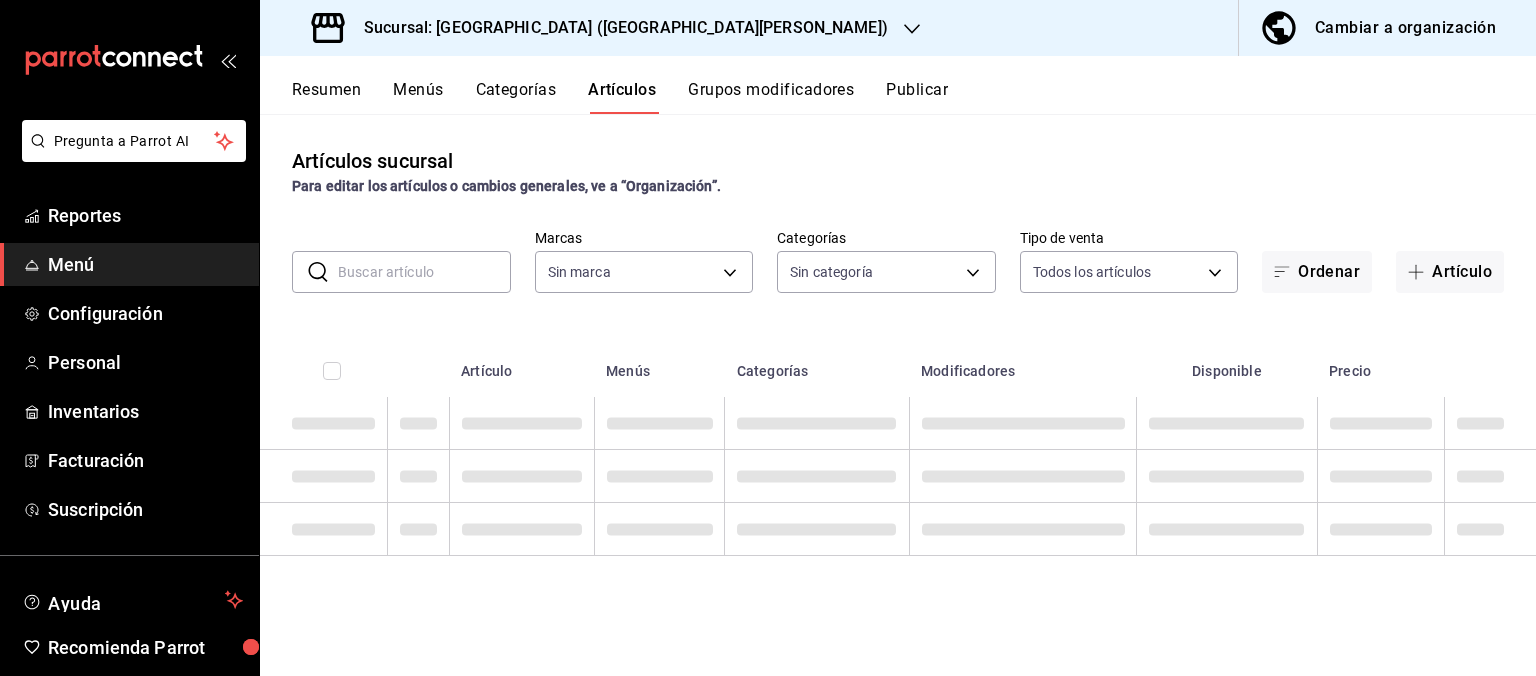 click at bounding box center (424, 272) 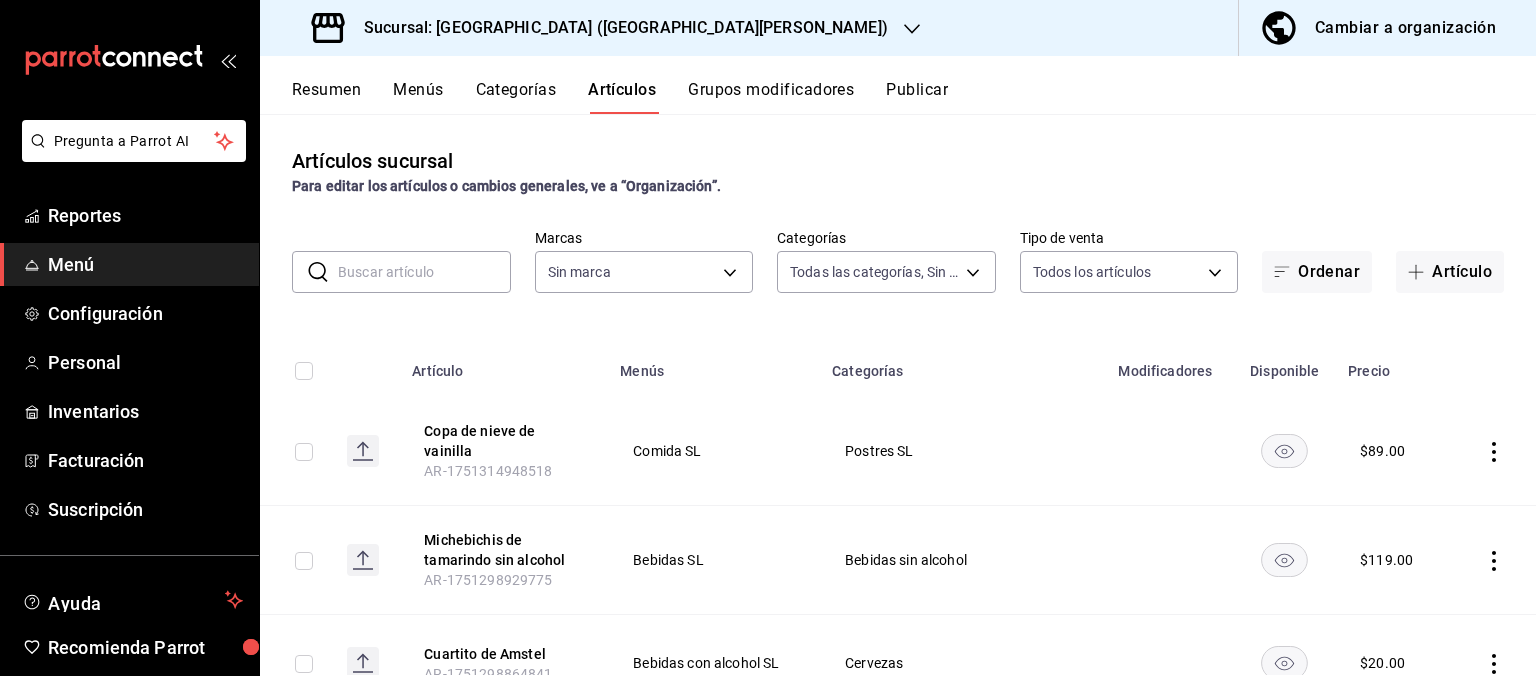 type on "18cc2158-d660-4938-b6a4-7c296d0f49cc,bb1f7274-aaeb-4d8d-8507-f0756374d564,5aff6c5f-6f94-4629-bc77-a08a84b2d3c3,5649a2a8-00ea-4db9-a662-32fb35ee018b,515f6be7-4a40-4795-add4-133447c91fcd,181a383a-7ab8-41aa-ac76-ff60049cc310,81873a54-e034-4832-8435-a0b10bee936e,dc4ae6e5-54da-453f-98cc-674bd5cfa246,0ee20085-b31a-4761-a614-4c2e1fb66576,4bb62d1f-fc20-4247-a9dd-3c34175cc559,4e5eaf68-efed-4945-92b0-120a25fb3530,31a11fc9-3dbc-4106-bea5-0c4abe21f93b,c71bb773-532f-4d03-8beb-73f6521fb351,0b6629f2-0604-49ed-94cf-ba849a79f894,47216f74-d8b0-4c44-bf84-689baf3f7df6,44c4ffcd-1cc9-4842-a577-4a659487d6e6,eeecf610-eb1e-4891-93f2-f22fed434292,9a876722-13f9-49e9-8822-e3ccd1b2e90a,11aa2bbc-621a-4419-9e7a-a10d813eda81,3d3f46a9-bc5f-4760-ab99-ddb3978cdcff,aa65294d-d332-4fee-831d-a30f49c6ccd9,a24213b8-6932-42dd-9912-164e25e13bd7,81fd8f23-eda9-411e-8772-7c05a8a5a2c5,52154887-68c9-49f9-a80c-5737b1013cba,6564981e-e525-43e5-95ee-cfd32ea23306,af271326-e903-43fd-a238-6995d9937942,4b56c191-c4a9-411f-b538-4e6b9b38baf7,89c005f4-4918-47bc-b5f..." 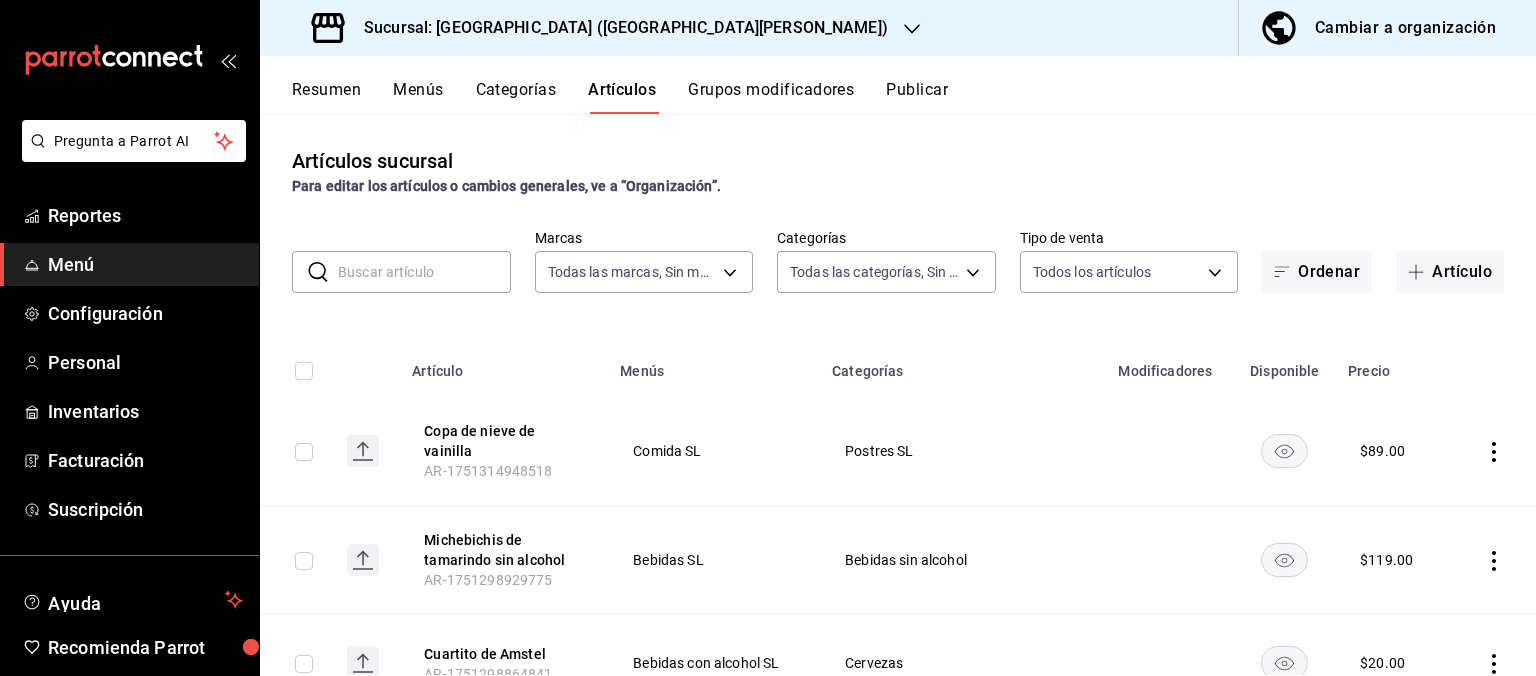 type on "c2db145c-7f15-421d-baa5-27fbbe9efb3f" 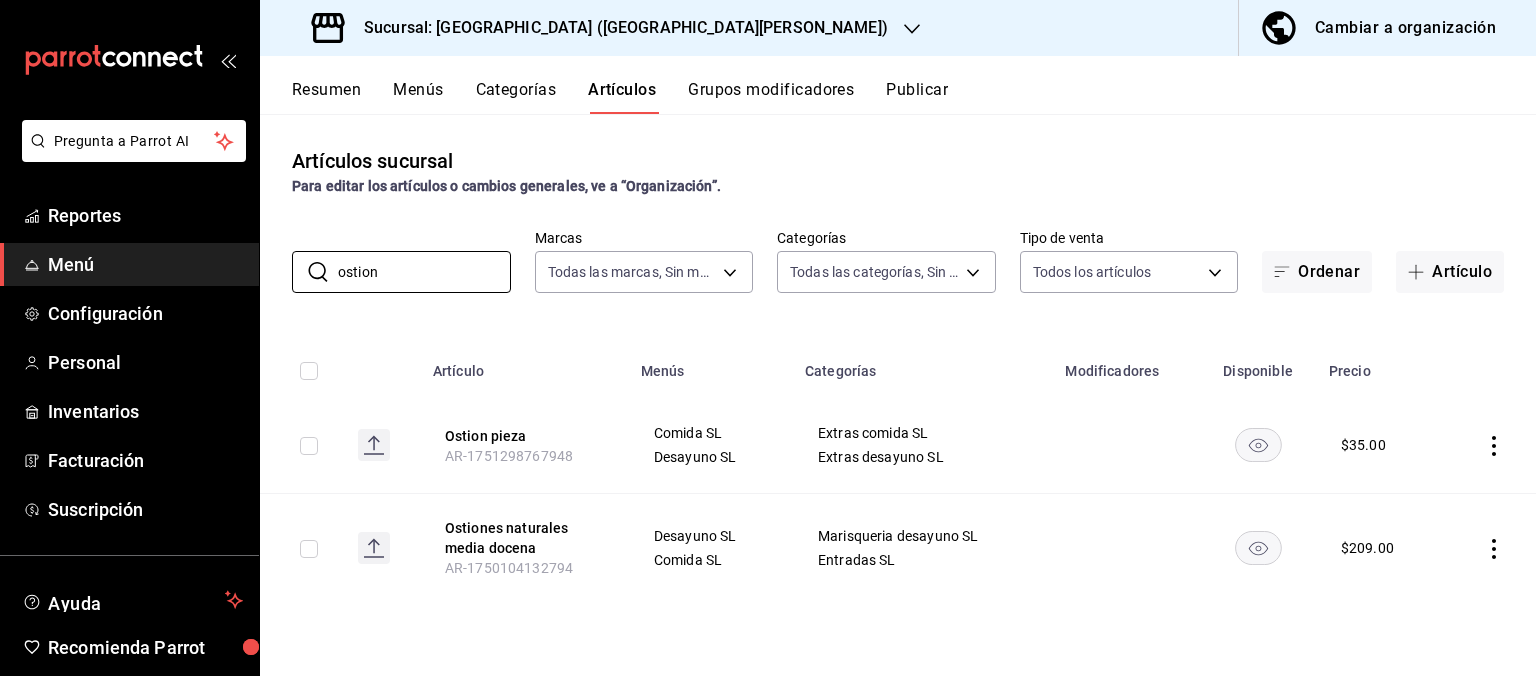 type on "ostion" 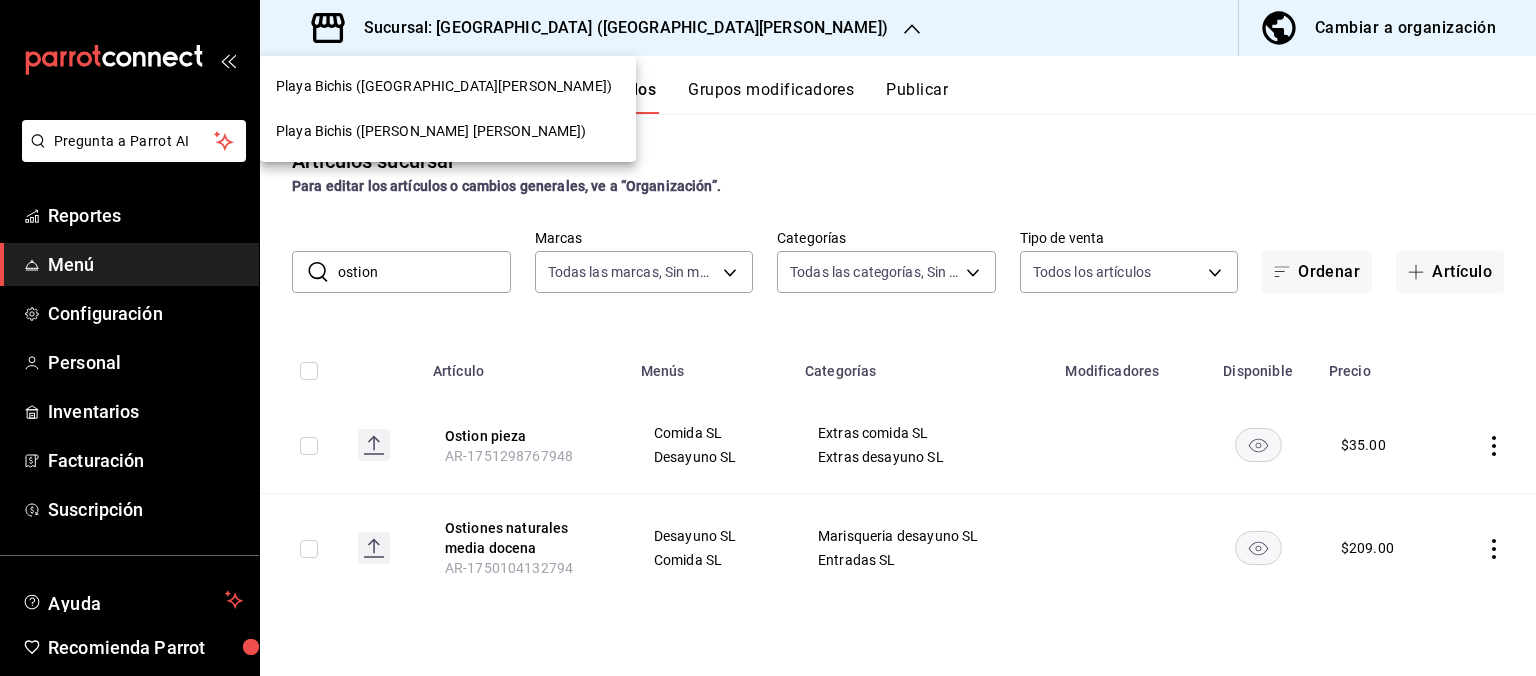 click on "Playa Bichis ([PERSON_NAME] [PERSON_NAME])" at bounding box center (431, 131) 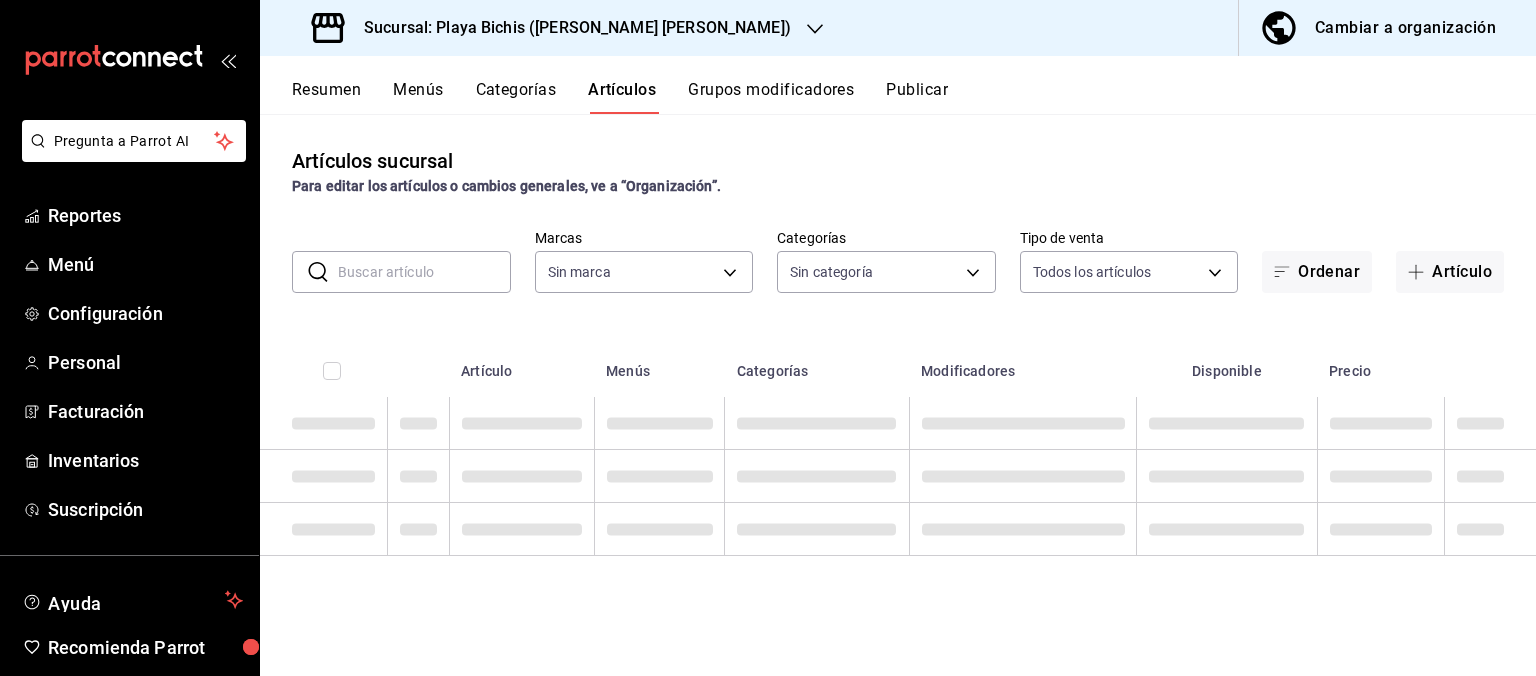 click at bounding box center [424, 272] 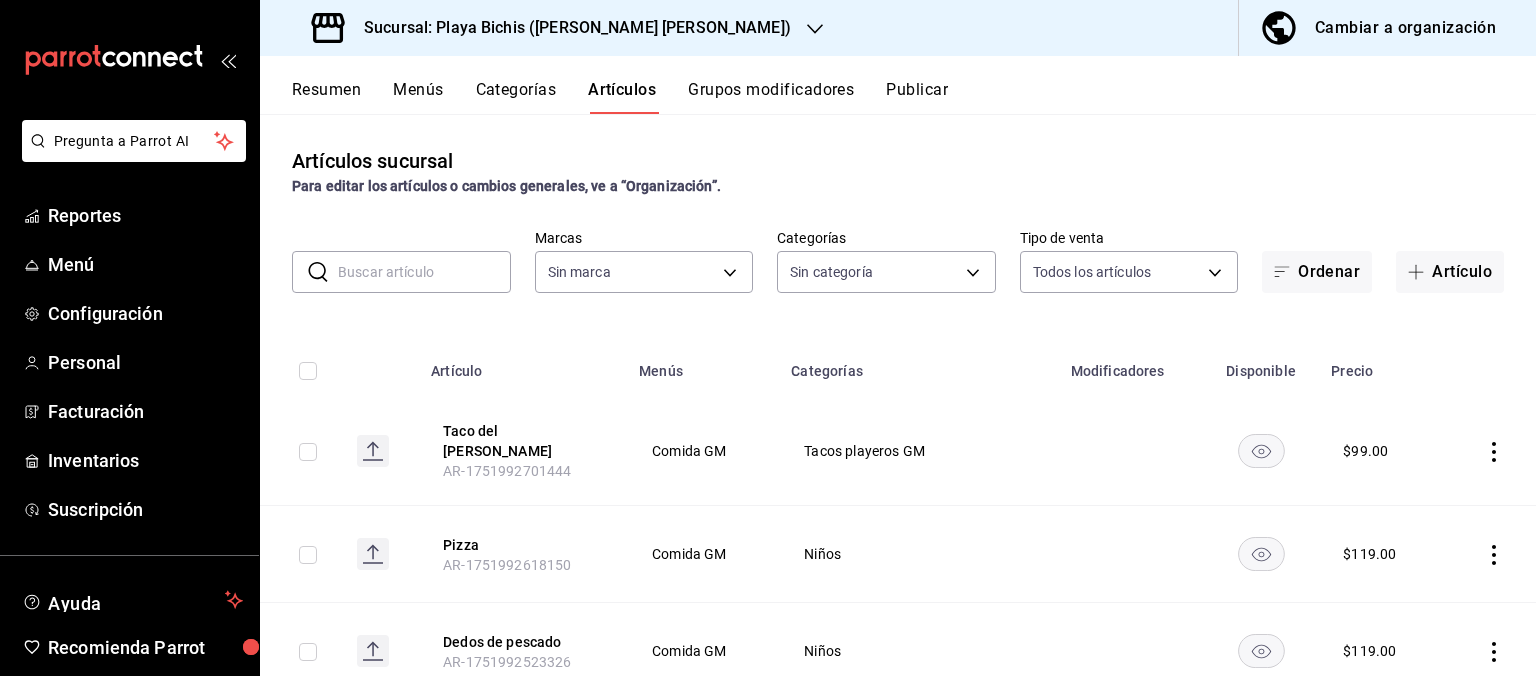 type on "76e75858-4b08-477f-a465-cf029eac86d2,78309816-bf67-4f6e-b1f2-e0ed4e3c0c0d,ac9ab034-9ea4-493e-913f-380b7d6a6296,c789c45f-63e4-4910-a883-42d3d9b5c043,3f2153ea-6603-4e25-a09c-0595a59b6f53,62099a8f-a2dc-403d-b28d-3184a81d6581,f7cf953c-1a59-46e1-ac3a-da2a6abad39f,bbaadcb8-bc62-4666-a1bf-a45ca7d92203,b12f15d5-4253-469c-b784-95dbcef10a65,d8aaa3ee-5157-4a54-8c45-5b333b44268c,f178598a-1ce1-4c88-bb80-d4fb96a111ae,fb52ebd1-b5e4-4398-afc9-506ede3d3562,6cf61ba3-47d0-4948-b380-79931c0569bf,7f529b0a-537f-44d2-bdf0-0179343ace32,d8d8e37b-99c0-4d39-8d5d-3ab5d24c73e5,c3493f6c-4033-4574-8a51-b839115df041,7a9e0745-fe1a-4577-a282-b742f4976032,d1e75372-eefe-41d7-b5cd-3f81683b04a1,fe57797b-ebe3-46fb-a324-dd39cf3430df,7ecf6663-b3ab-46a9-9ac6-9f9ab1935edc,36ecdd47-2d8b-44d2-8037-7740e55d741b,19786df5-5eb6-4c9c-b054-f7d75ad616f1,2624afa7-a958-4907-87f2-06d7ae9d55c2,2b6c880d-fc5b-400a-bb9b-ee61a51958da,4f1e34da-ba7e-470b-a8e7-2e62d9d33dc0,18f78d15-78ef-48b6-a862-f89c9e82f5f7,d432906d-629f-4820-9254-d48fb3a5e486,421c9354-b25d-4088-a7a..." 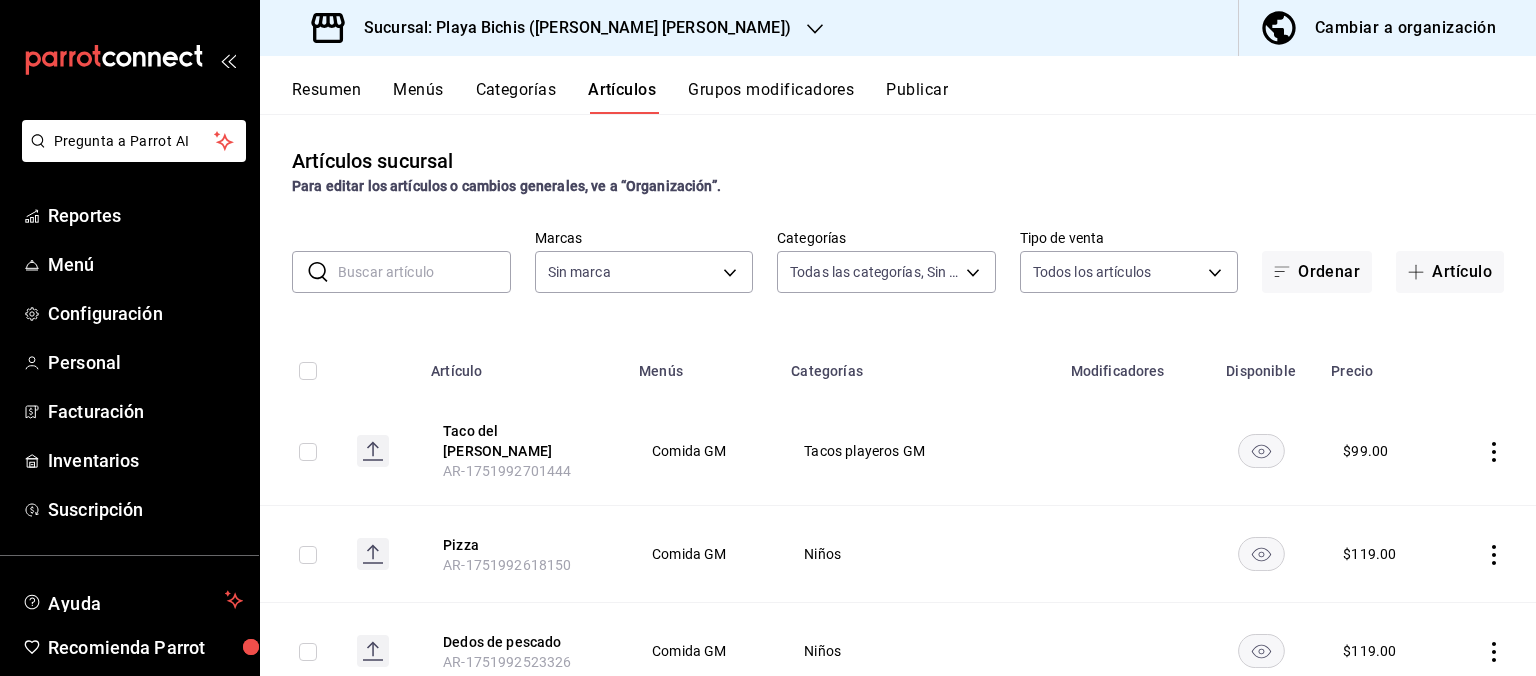 type on "4ba3d68a-2a71-4bf4-8272-d27f8f663470,fbc14f8a-a0c0-448e-9dac-7011cab8a3fb" 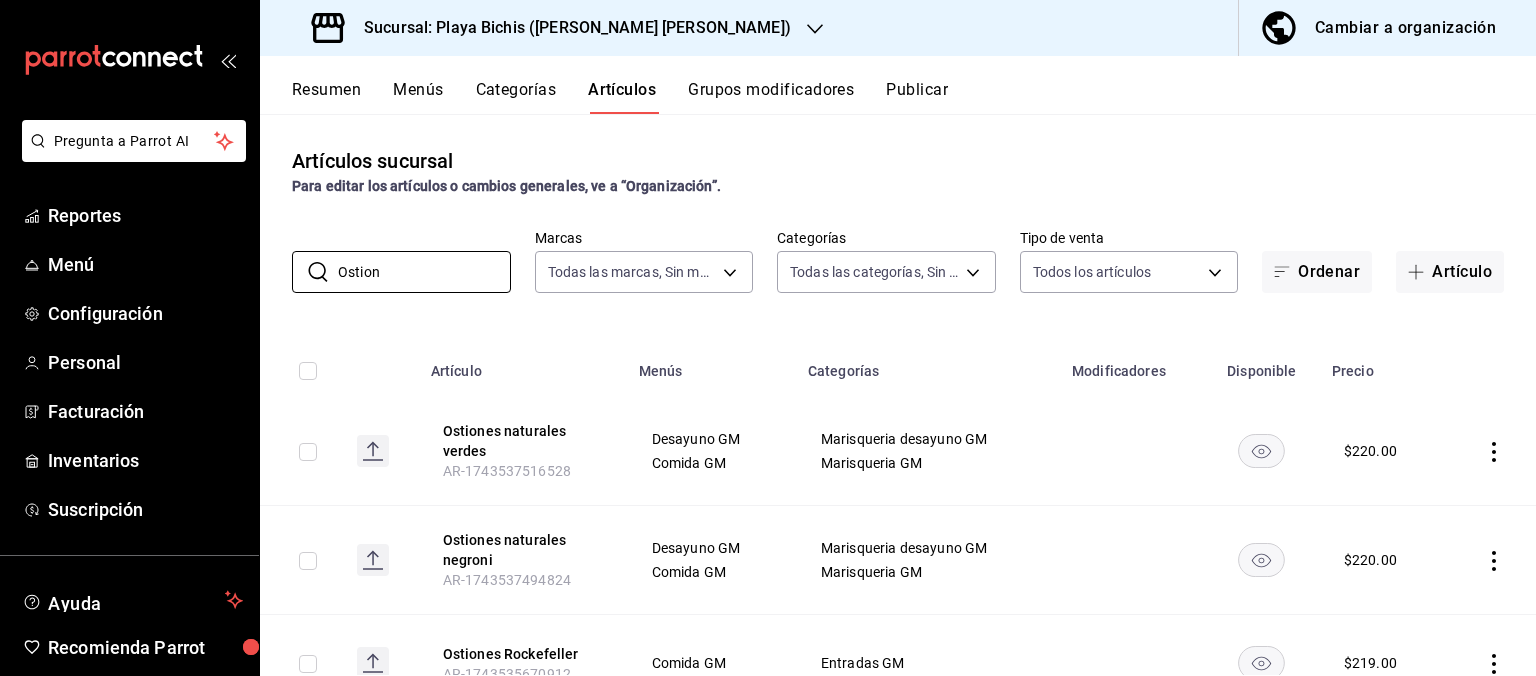 type on "Ostion" 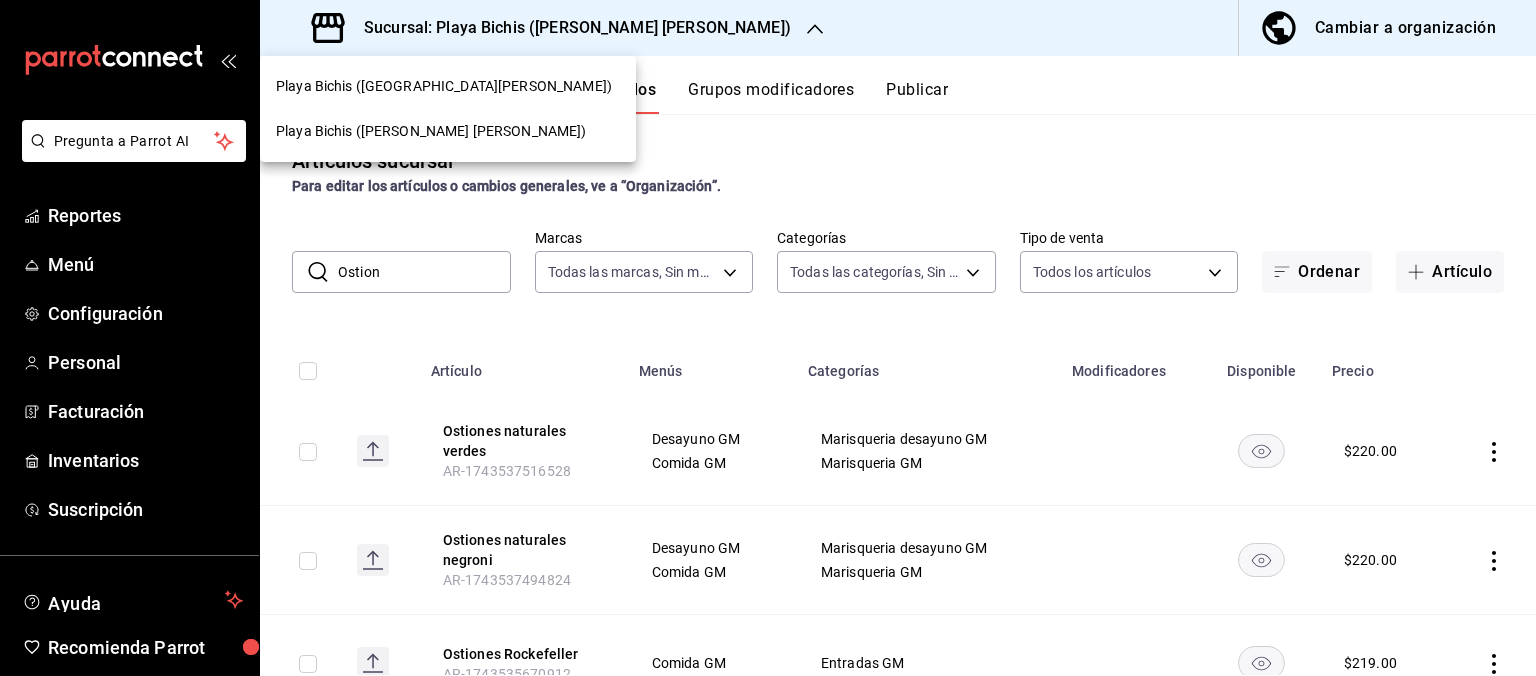 click on "Playa Bichis ([GEOGRAPHIC_DATA][PERSON_NAME])" at bounding box center [448, 86] 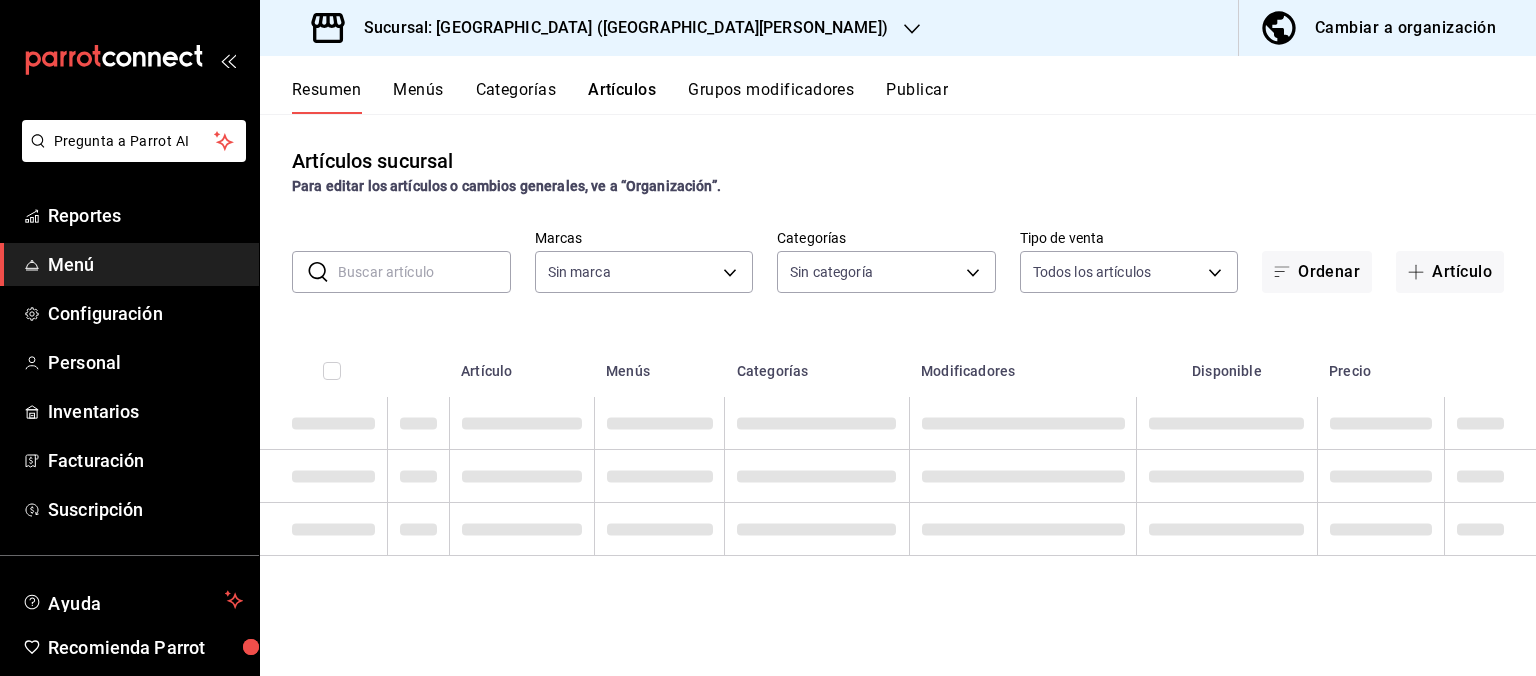 click at bounding box center [424, 272] 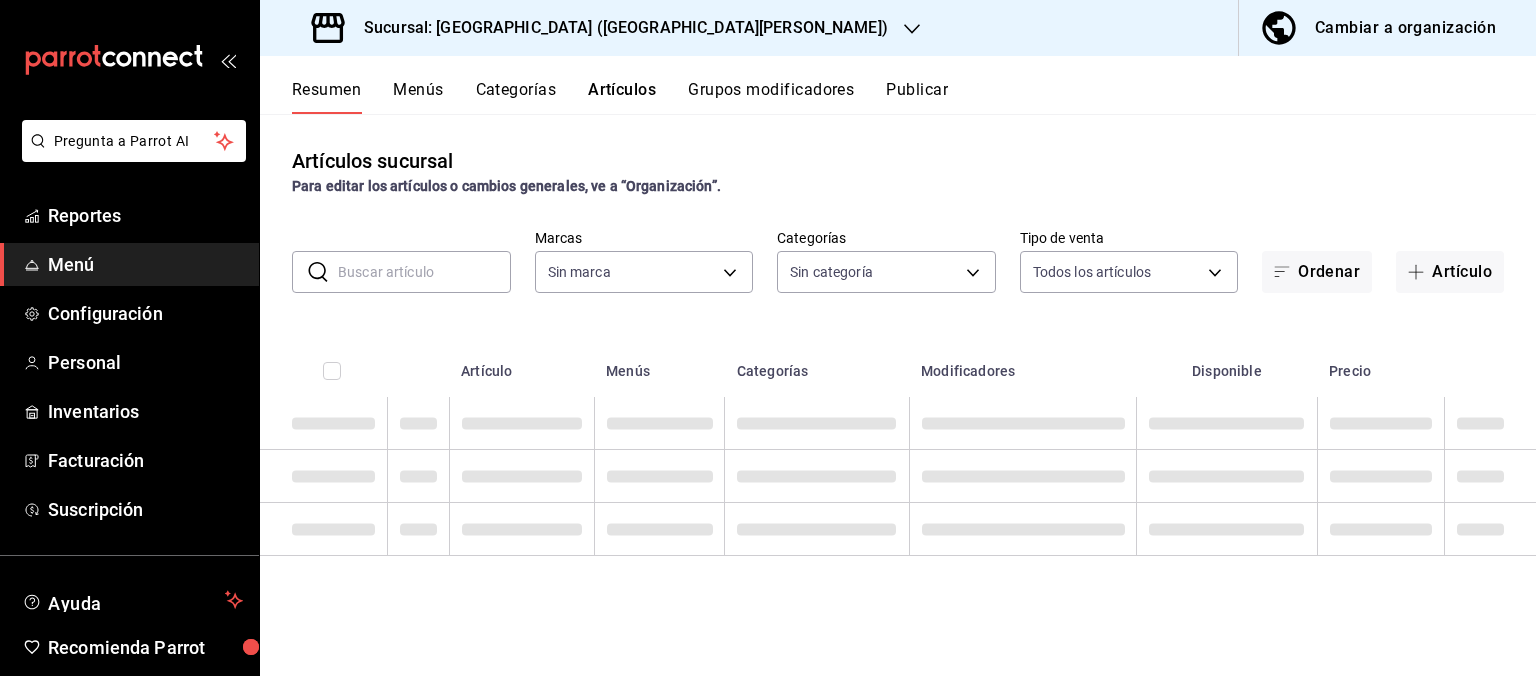 type on "4ba3d68a-2a71-4bf4-8272-d27f8f663470,fbc14f8a-a0c0-448e-9dac-7011cab8a3fb" 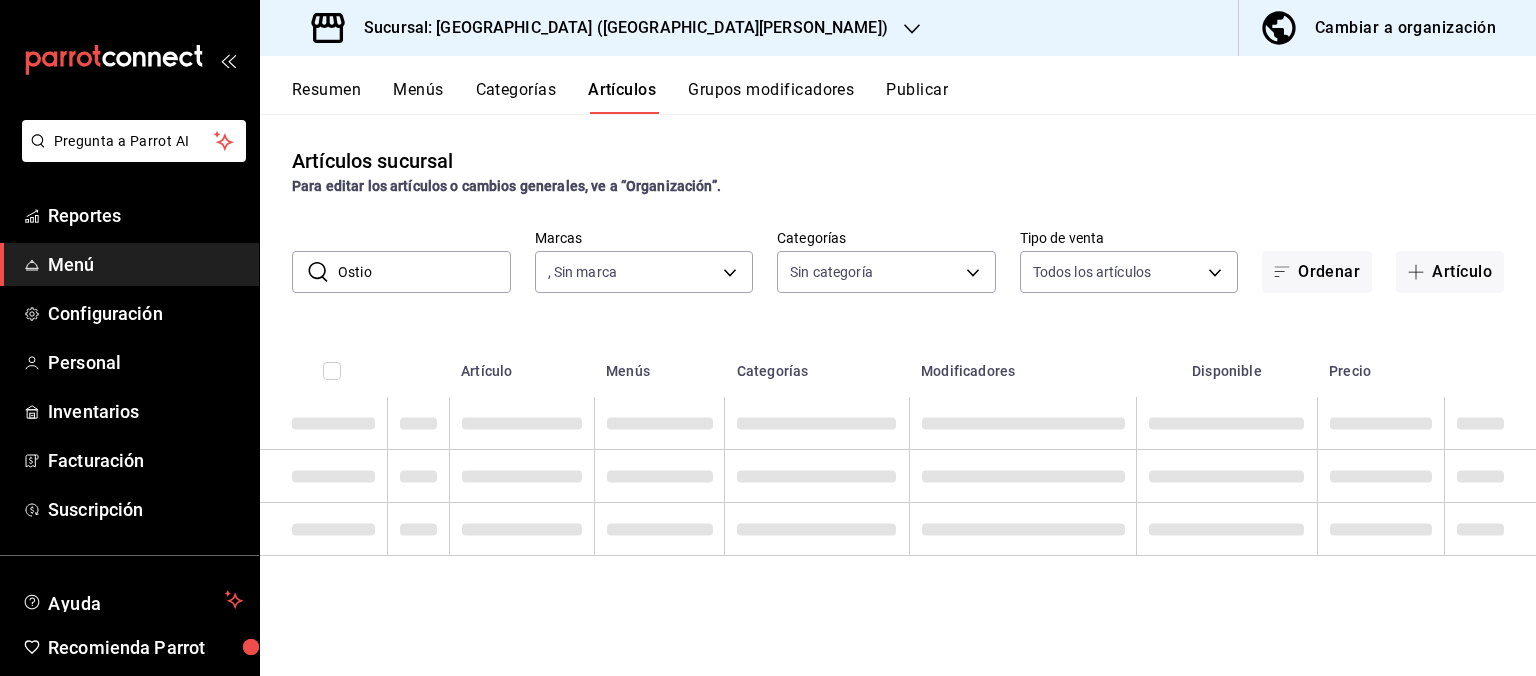 type on "Ostion" 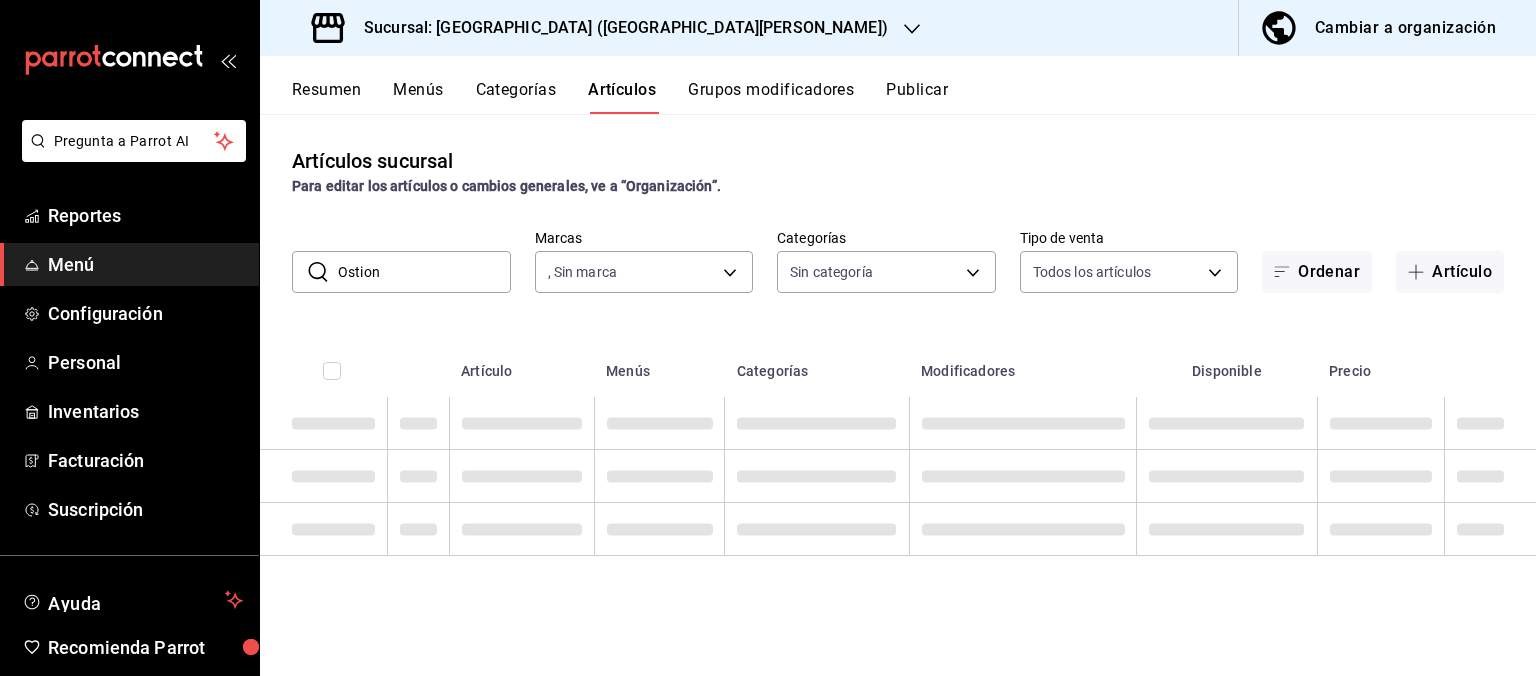 type 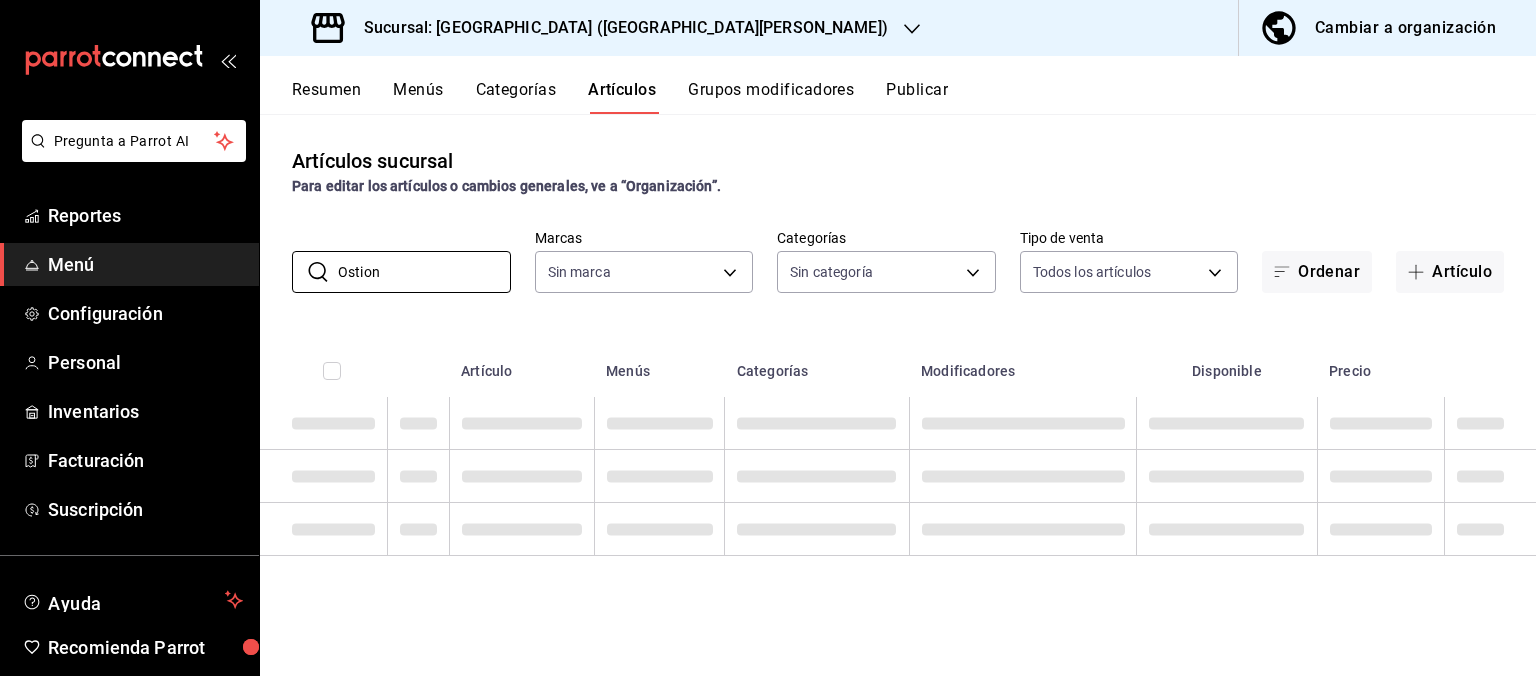 type on "Ostion" 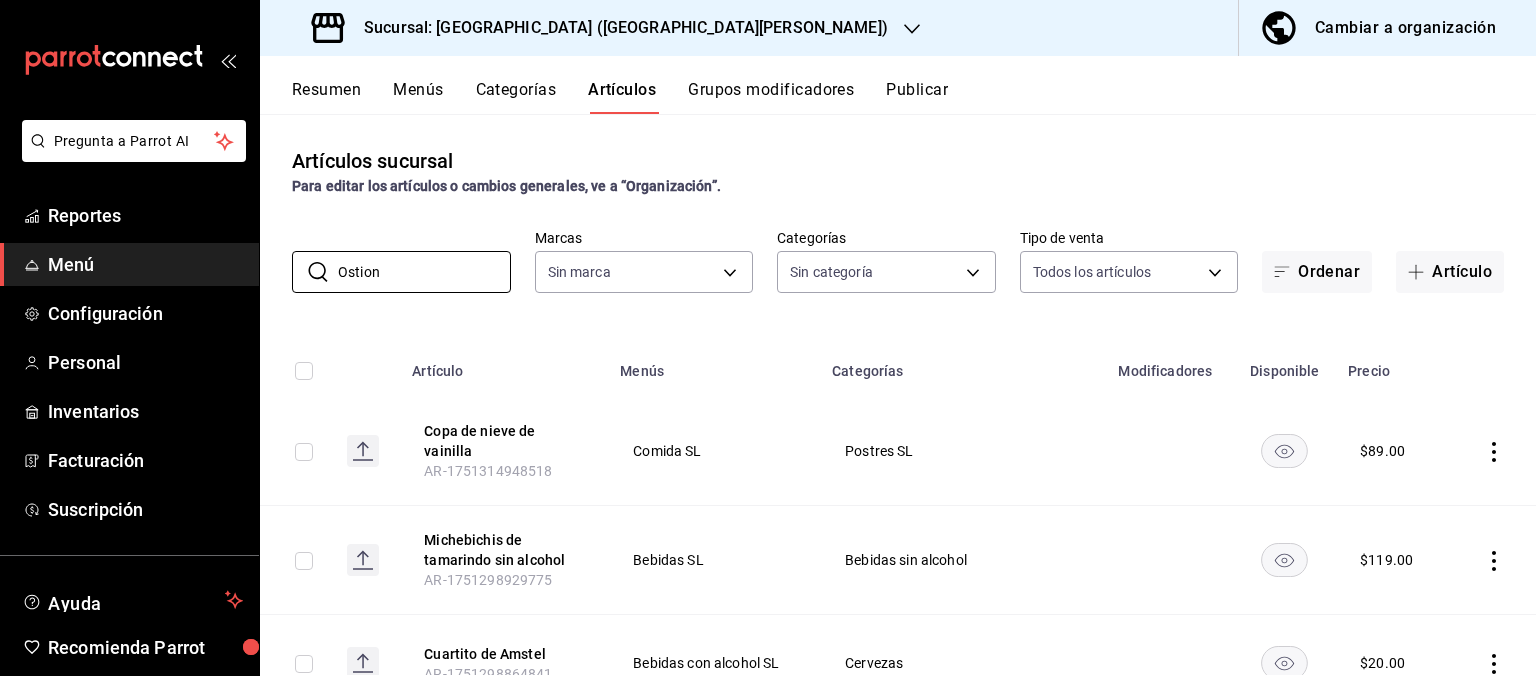 type on "18cc2158-d660-4938-b6a4-7c296d0f49cc,bb1f7274-aaeb-4d8d-8507-f0756374d564,5aff6c5f-6f94-4629-bc77-a08a84b2d3c3,5649a2a8-00ea-4db9-a662-32fb35ee018b,515f6be7-4a40-4795-add4-133447c91fcd,181a383a-7ab8-41aa-ac76-ff60049cc310,81873a54-e034-4832-8435-a0b10bee936e,dc4ae6e5-54da-453f-98cc-674bd5cfa246,0ee20085-b31a-4761-a614-4c2e1fb66576,4bb62d1f-fc20-4247-a9dd-3c34175cc559,4e5eaf68-efed-4945-92b0-120a25fb3530,31a11fc9-3dbc-4106-bea5-0c4abe21f93b,c71bb773-532f-4d03-8beb-73f6521fb351,0b6629f2-0604-49ed-94cf-ba849a79f894,47216f74-d8b0-4c44-bf84-689baf3f7df6,44c4ffcd-1cc9-4842-a577-4a659487d6e6,eeecf610-eb1e-4891-93f2-f22fed434292,9a876722-13f9-49e9-8822-e3ccd1b2e90a,11aa2bbc-621a-4419-9e7a-a10d813eda81,3d3f46a9-bc5f-4760-ab99-ddb3978cdcff,aa65294d-d332-4fee-831d-a30f49c6ccd9,a24213b8-6932-42dd-9912-164e25e13bd7,81fd8f23-eda9-411e-8772-7c05a8a5a2c5,52154887-68c9-49f9-a80c-5737b1013cba,6564981e-e525-43e5-95ee-cfd32ea23306,af271326-e903-43fd-a238-6995d9937942,4b56c191-c4a9-411f-b538-4e6b9b38baf7,89c005f4-4918-47bc-b5f..." 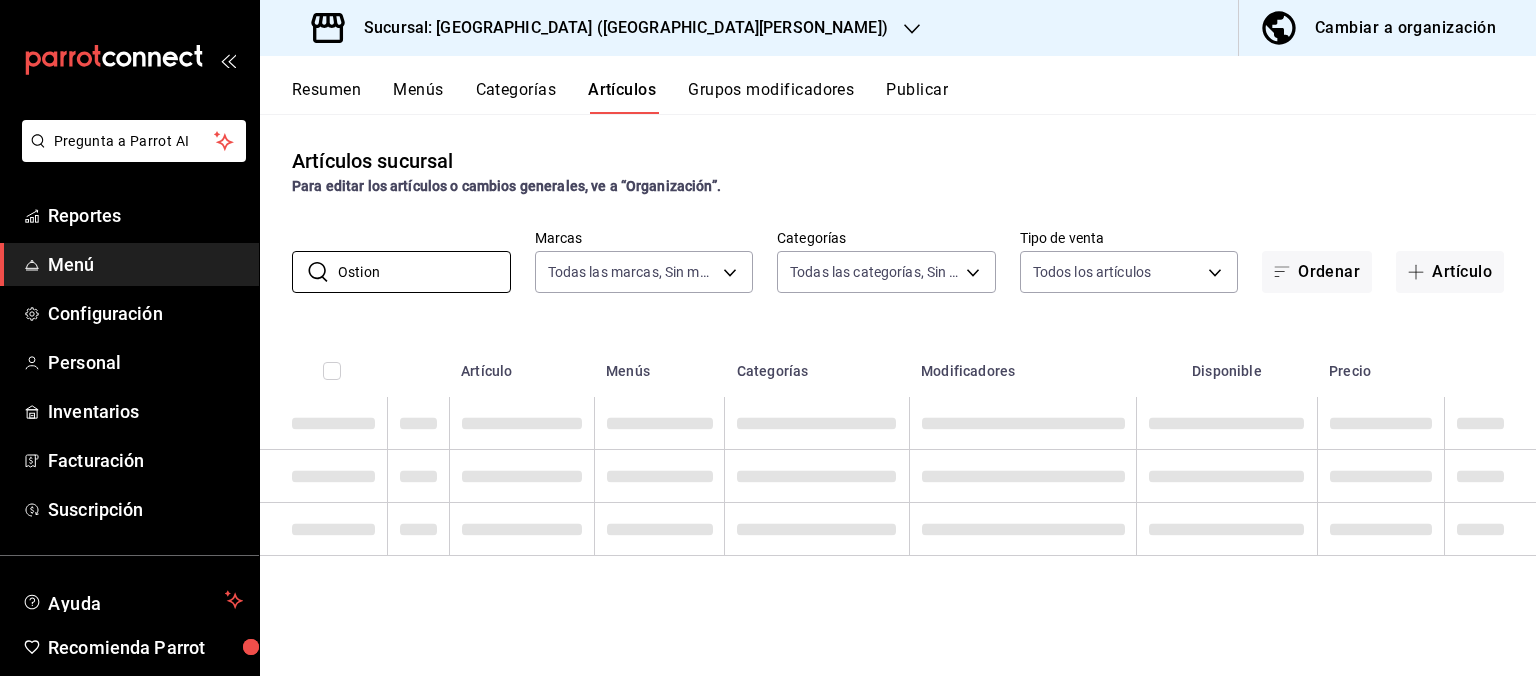 type on "c2db145c-7f15-421d-baa5-27fbbe9efb3f" 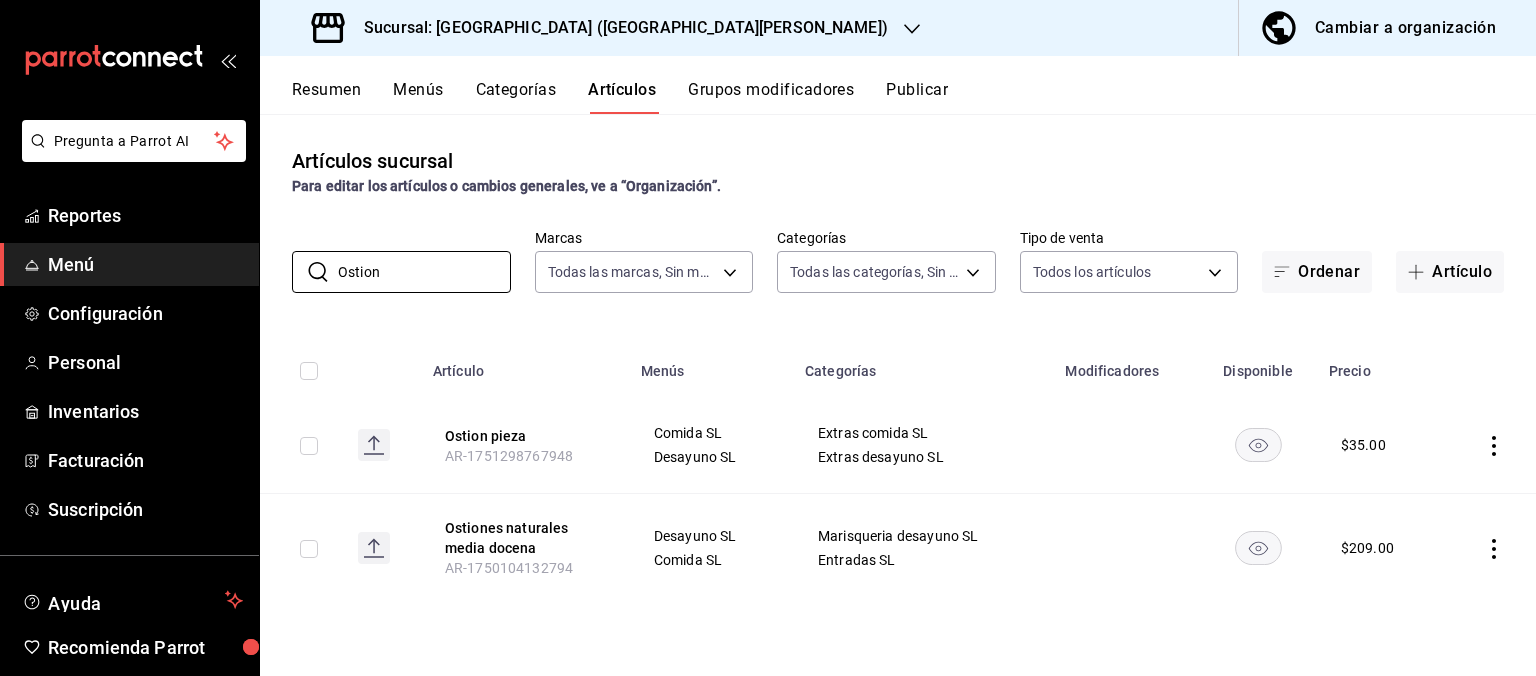 click on "Sucursal: [GEOGRAPHIC_DATA] ([GEOGRAPHIC_DATA][PERSON_NAME])" at bounding box center (618, 28) 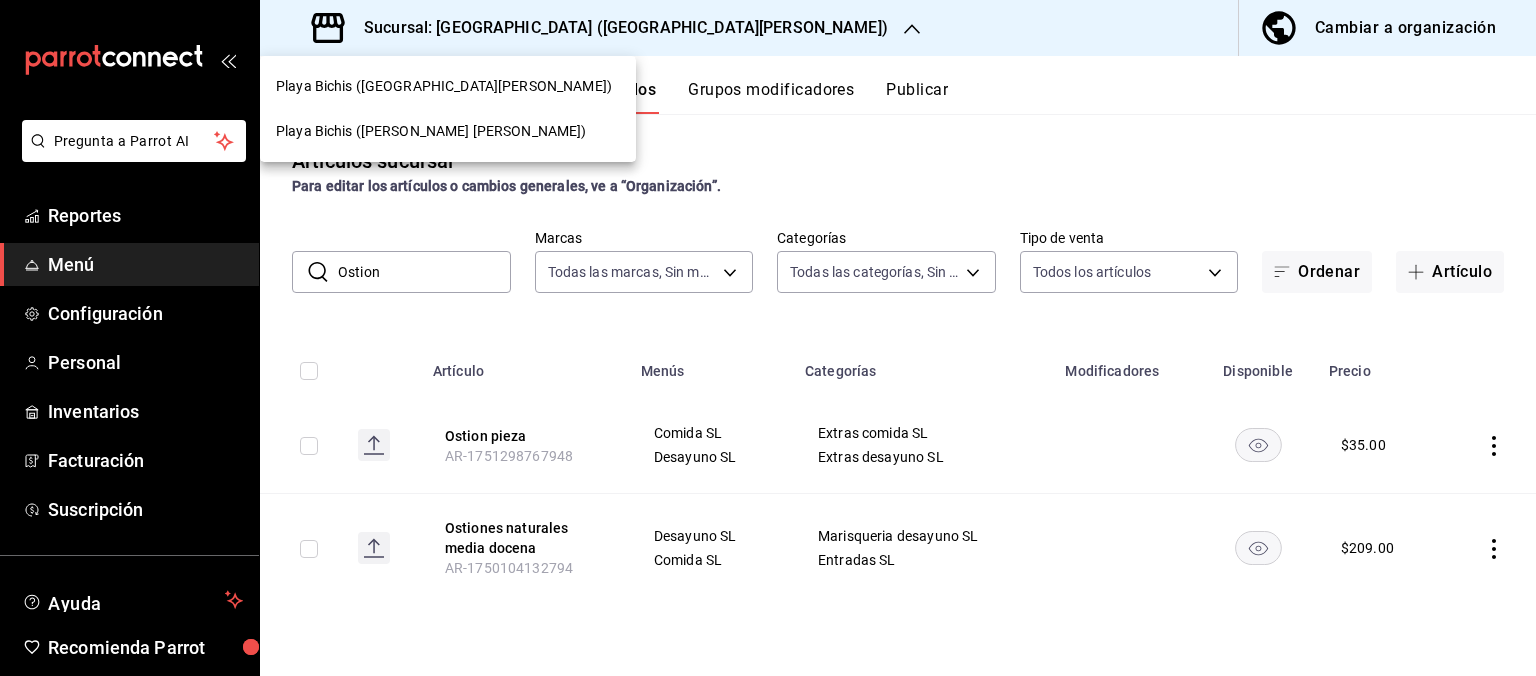 click on "Playa Bichis ([PERSON_NAME] [PERSON_NAME])" at bounding box center (431, 131) 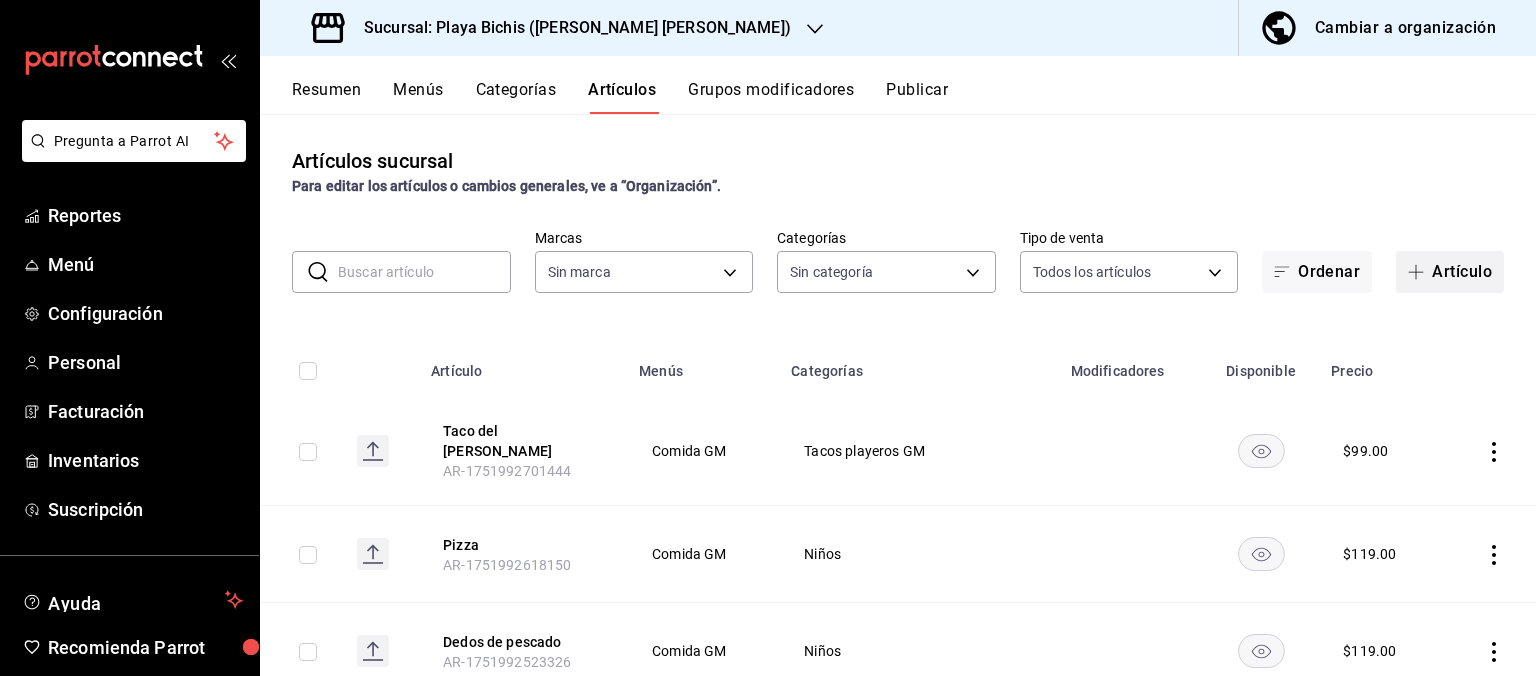 click on "Artículo" at bounding box center (1450, 272) 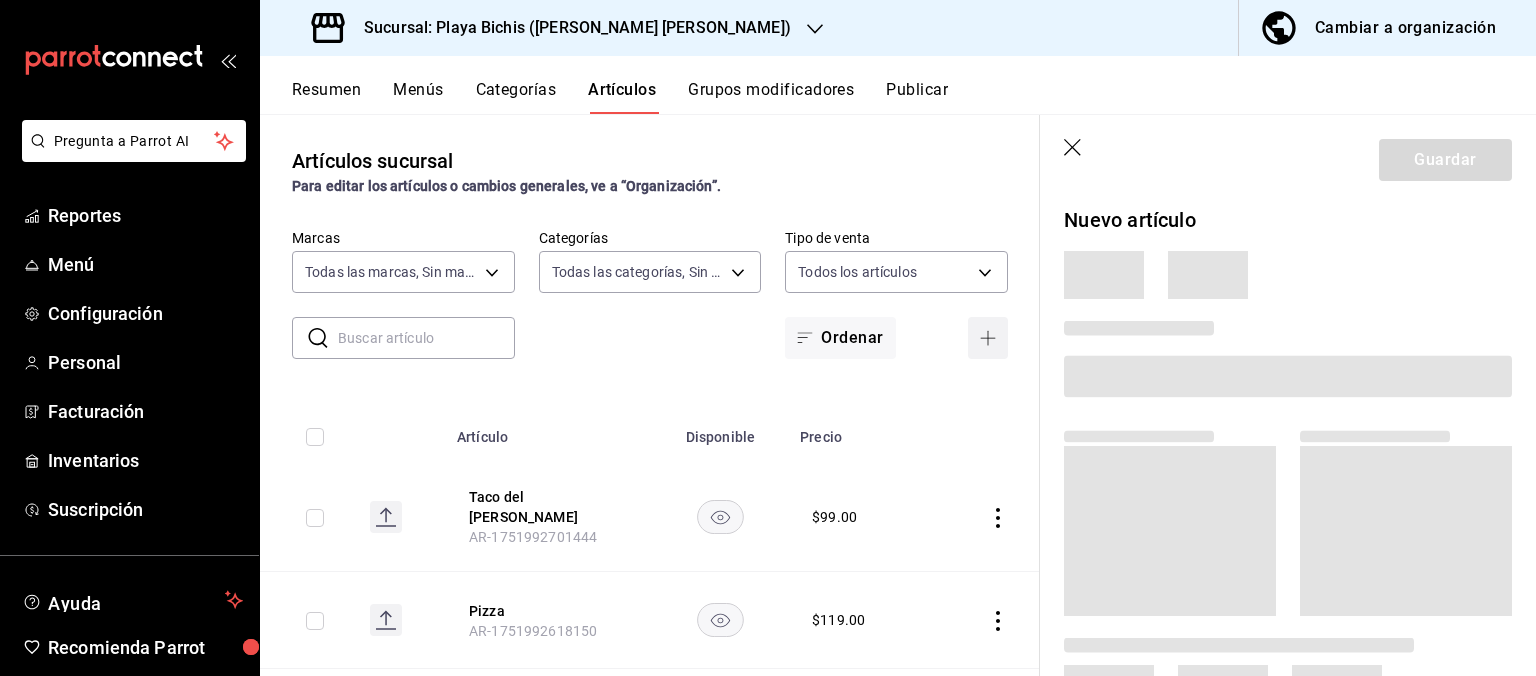 type on "4ba3d68a-2a71-4bf4-8272-d27f8f663470,fbc14f8a-a0c0-448e-9dac-7011cab8a3fb" 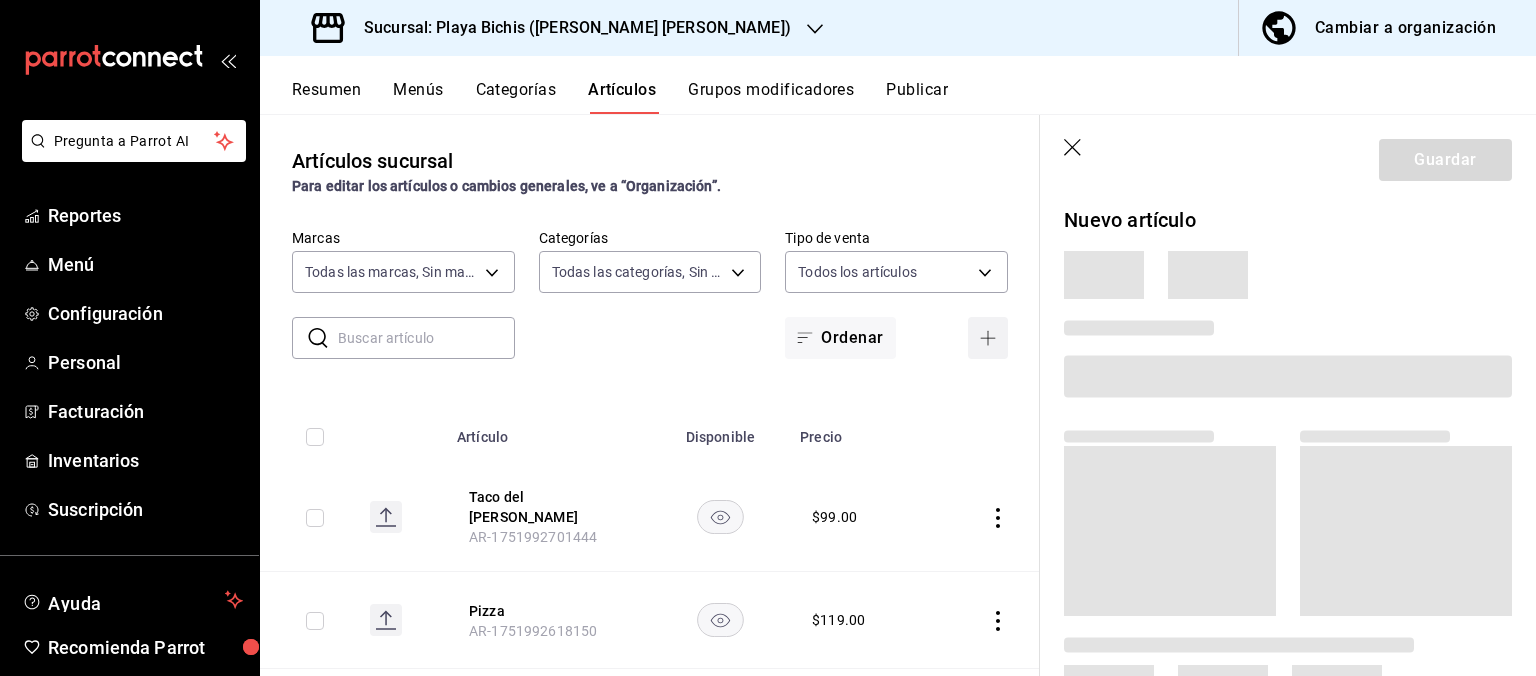 type on "76e75858-4b08-477f-a465-cf029eac86d2,78309816-bf67-4f6e-b1f2-e0ed4e3c0c0d,ac9ab034-9ea4-493e-913f-380b7d6a6296,c789c45f-63e4-4910-a883-42d3d9b5c043,3f2153ea-6603-4e25-a09c-0595a59b6f53,62099a8f-a2dc-403d-b28d-3184a81d6581,f7cf953c-1a59-46e1-ac3a-da2a6abad39f,bbaadcb8-bc62-4666-a1bf-a45ca7d92203,b12f15d5-4253-469c-b784-95dbcef10a65,d8aaa3ee-5157-4a54-8c45-5b333b44268c,f178598a-1ce1-4c88-bb80-d4fb96a111ae,fb52ebd1-b5e4-4398-afc9-506ede3d3562,6cf61ba3-47d0-4948-b380-79931c0569bf,7f529b0a-537f-44d2-bdf0-0179343ace32,d8d8e37b-99c0-4d39-8d5d-3ab5d24c73e5,c3493f6c-4033-4574-8a51-b839115df041,7a9e0745-fe1a-4577-a282-b742f4976032,d1e75372-eefe-41d7-b5cd-3f81683b04a1,fe57797b-ebe3-46fb-a324-dd39cf3430df,7ecf6663-b3ab-46a9-9ac6-9f9ab1935edc,36ecdd47-2d8b-44d2-8037-7740e55d741b,19786df5-5eb6-4c9c-b054-f7d75ad616f1,2624afa7-a958-4907-87f2-06d7ae9d55c2,2b6c880d-fc5b-400a-bb9b-ee61a51958da,4f1e34da-ba7e-470b-a8e7-2e62d9d33dc0,18f78d15-78ef-48b6-a862-f89c9e82f5f7,d432906d-629f-4820-9254-d48fb3a5e486,421c9354-b25d-4088-a7a..." 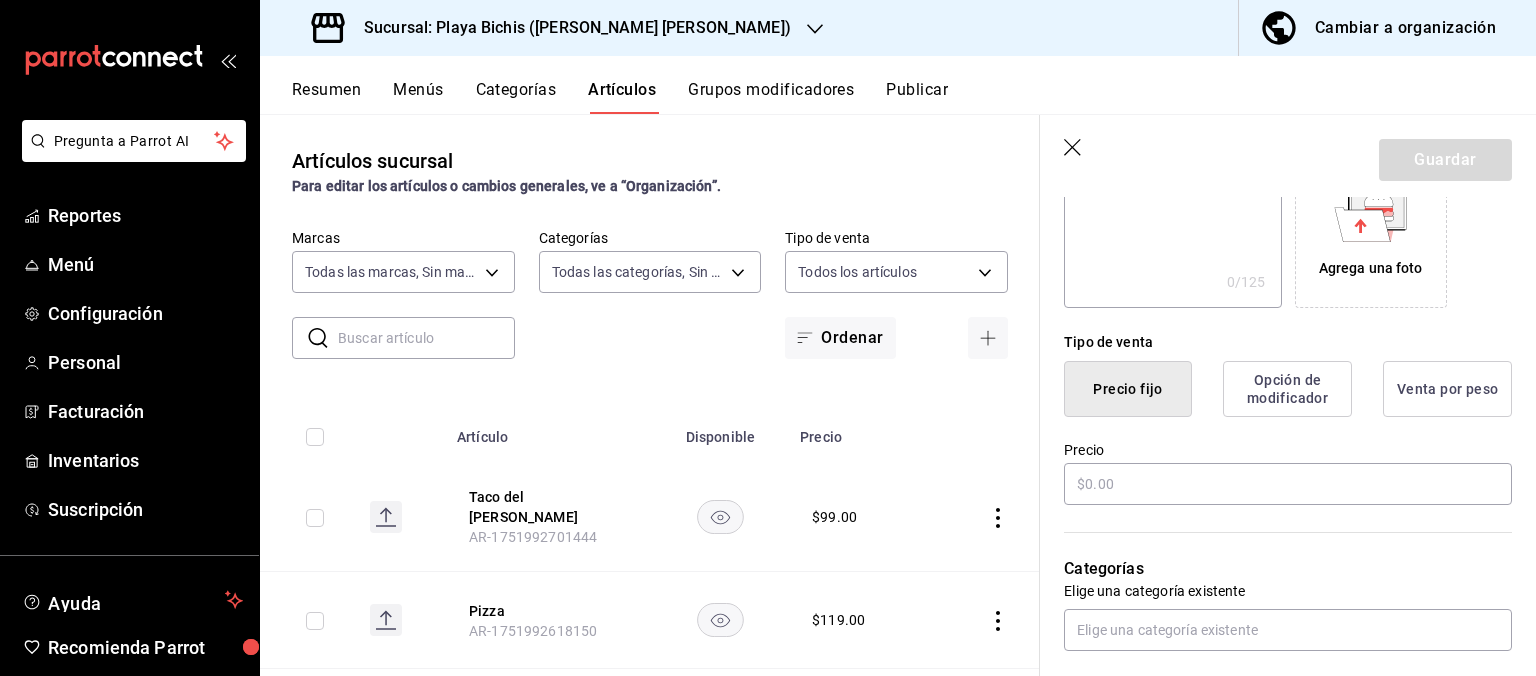 scroll, scrollTop: 362, scrollLeft: 0, axis: vertical 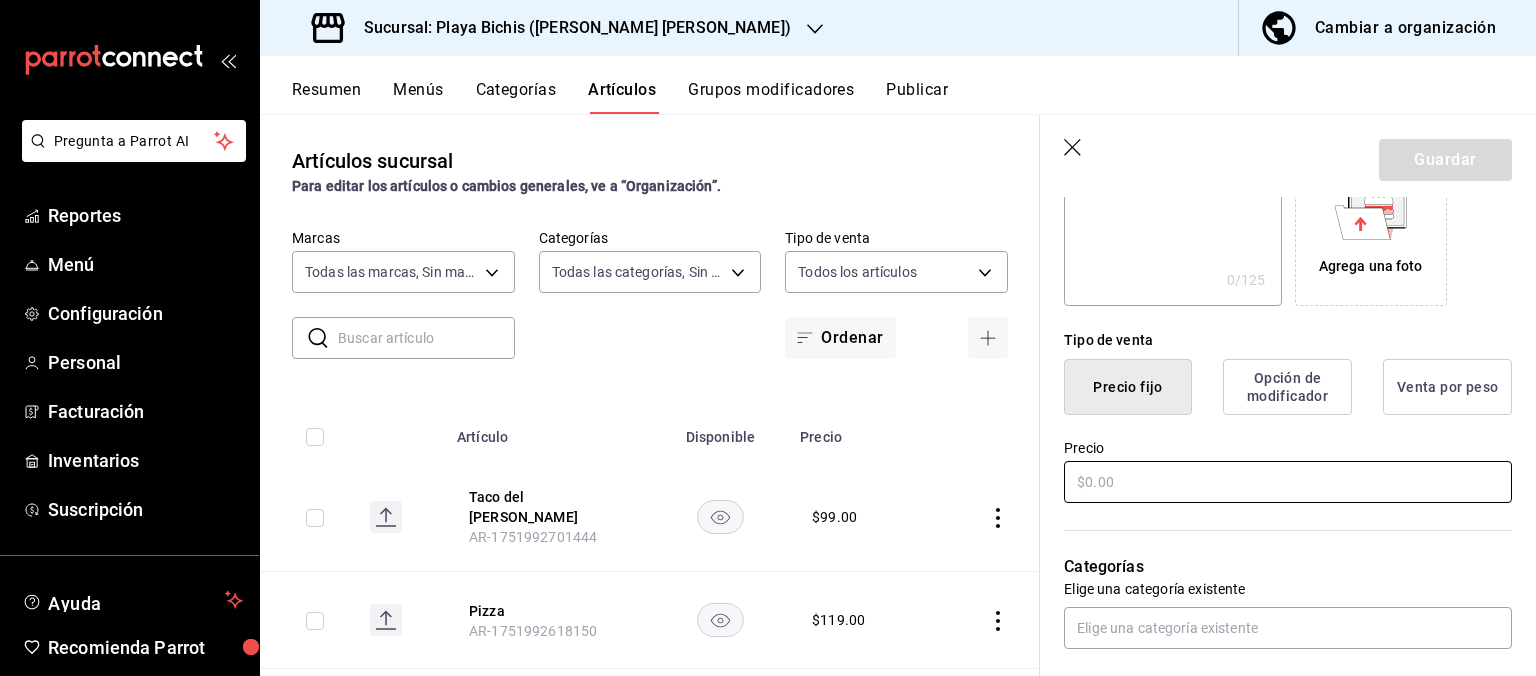 type on "Ostion pieza" 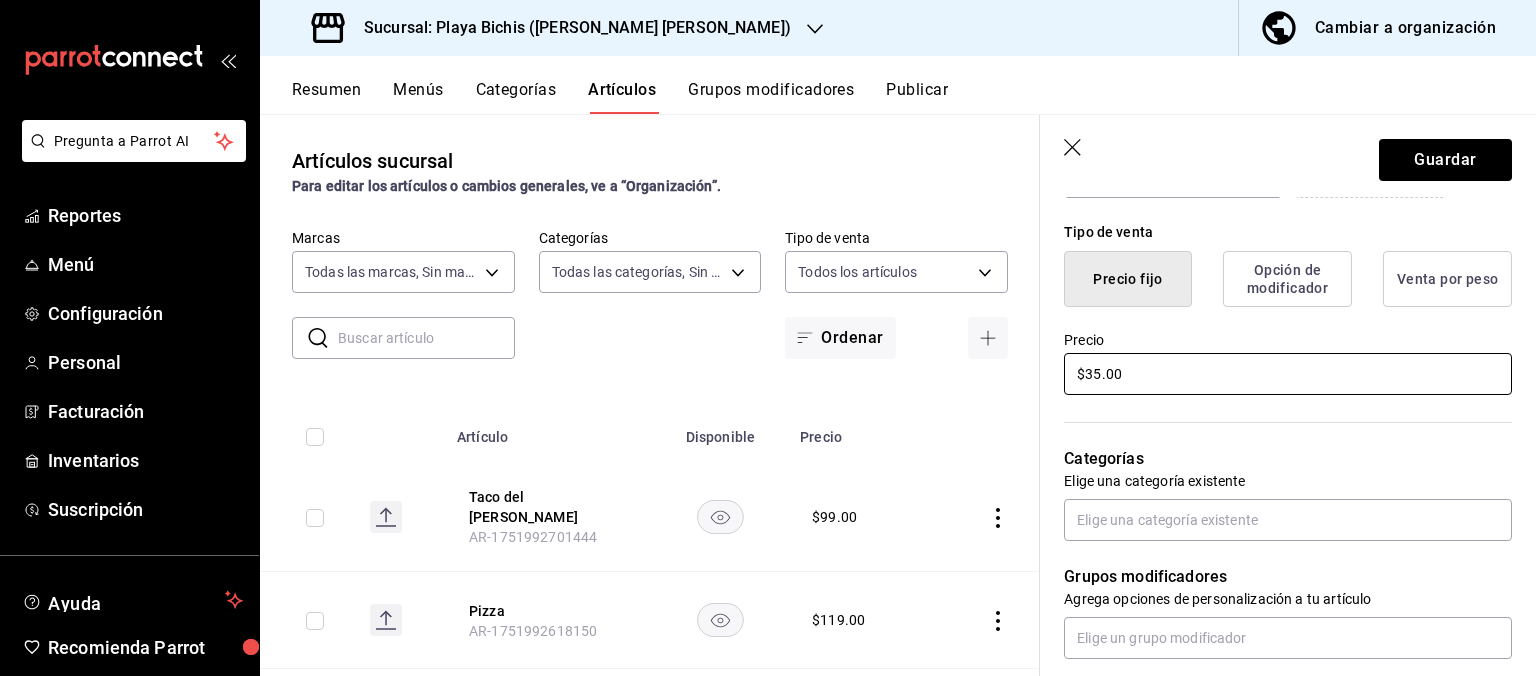 scroll, scrollTop: 477, scrollLeft: 0, axis: vertical 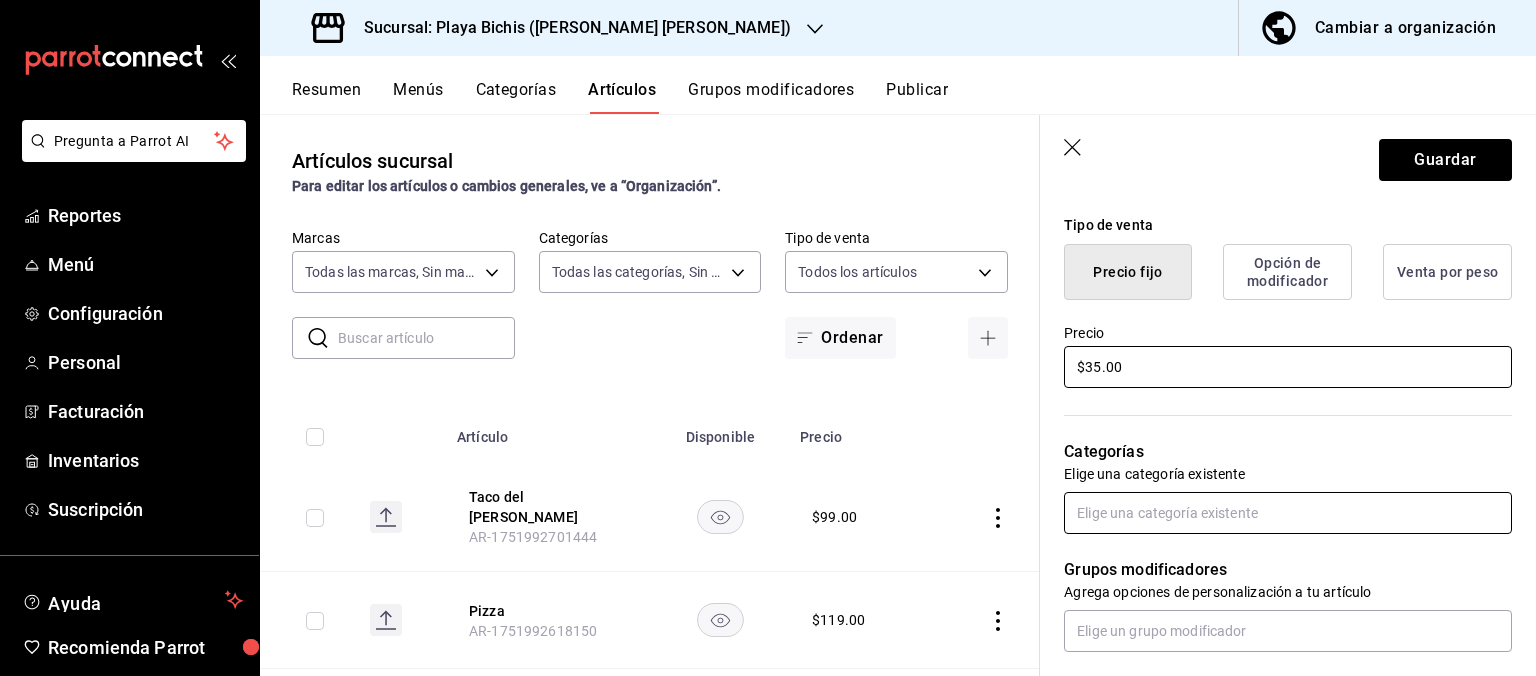 type on "$35.00" 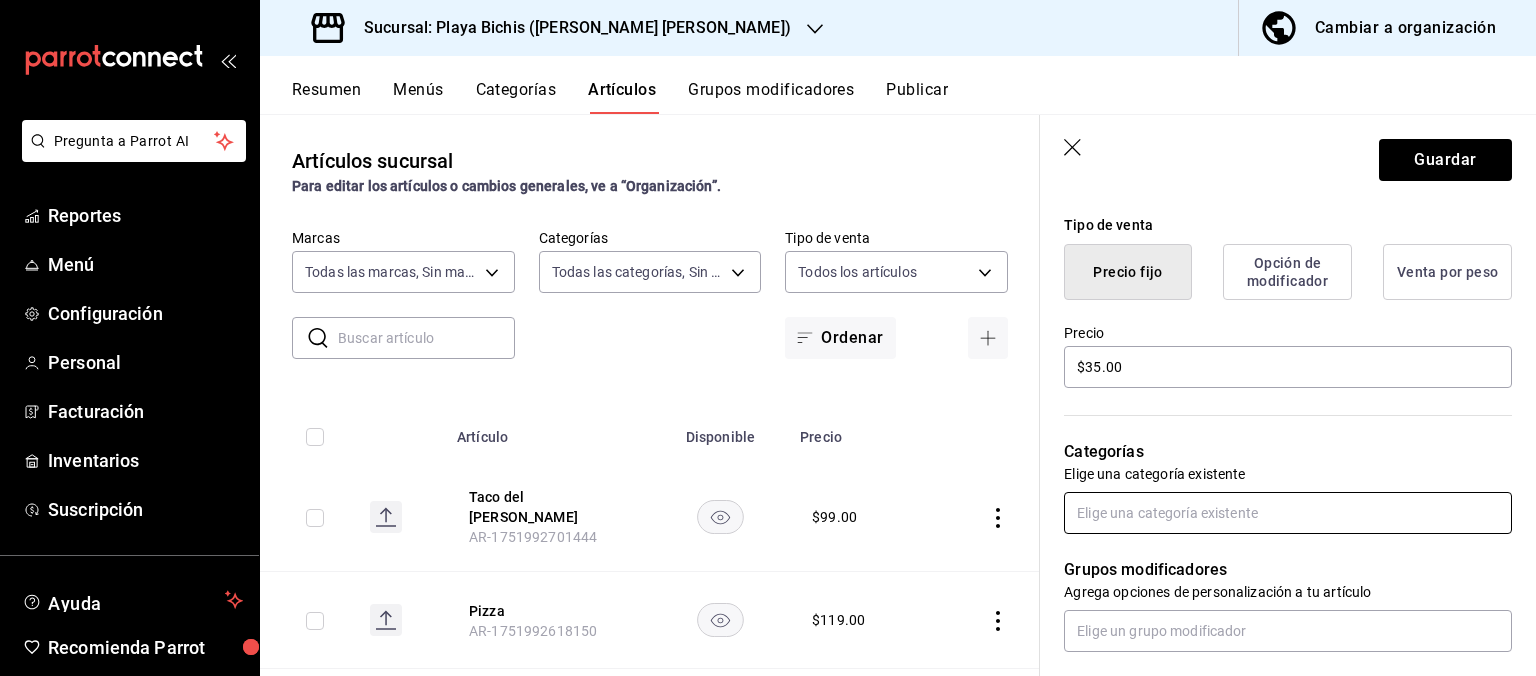 click at bounding box center [1288, 513] 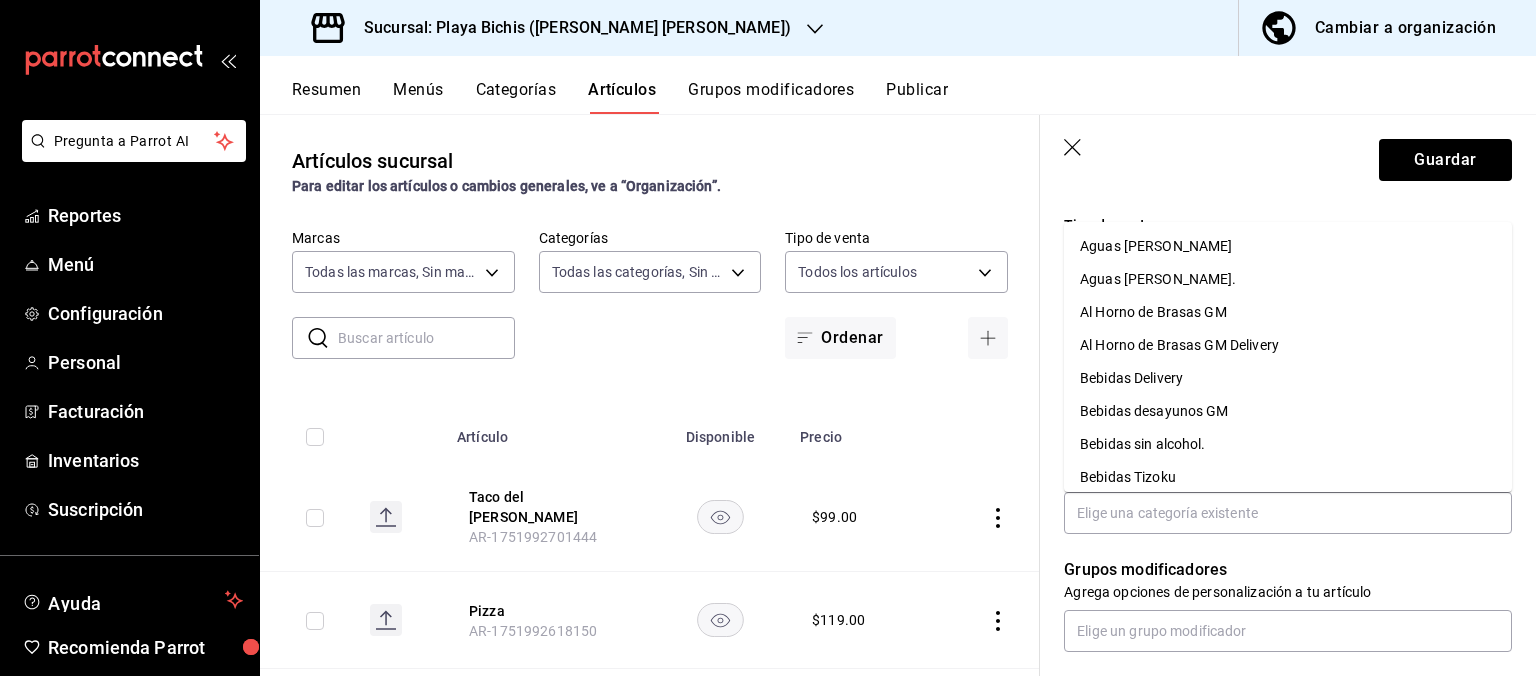 click on "Guardar" at bounding box center [1288, 156] 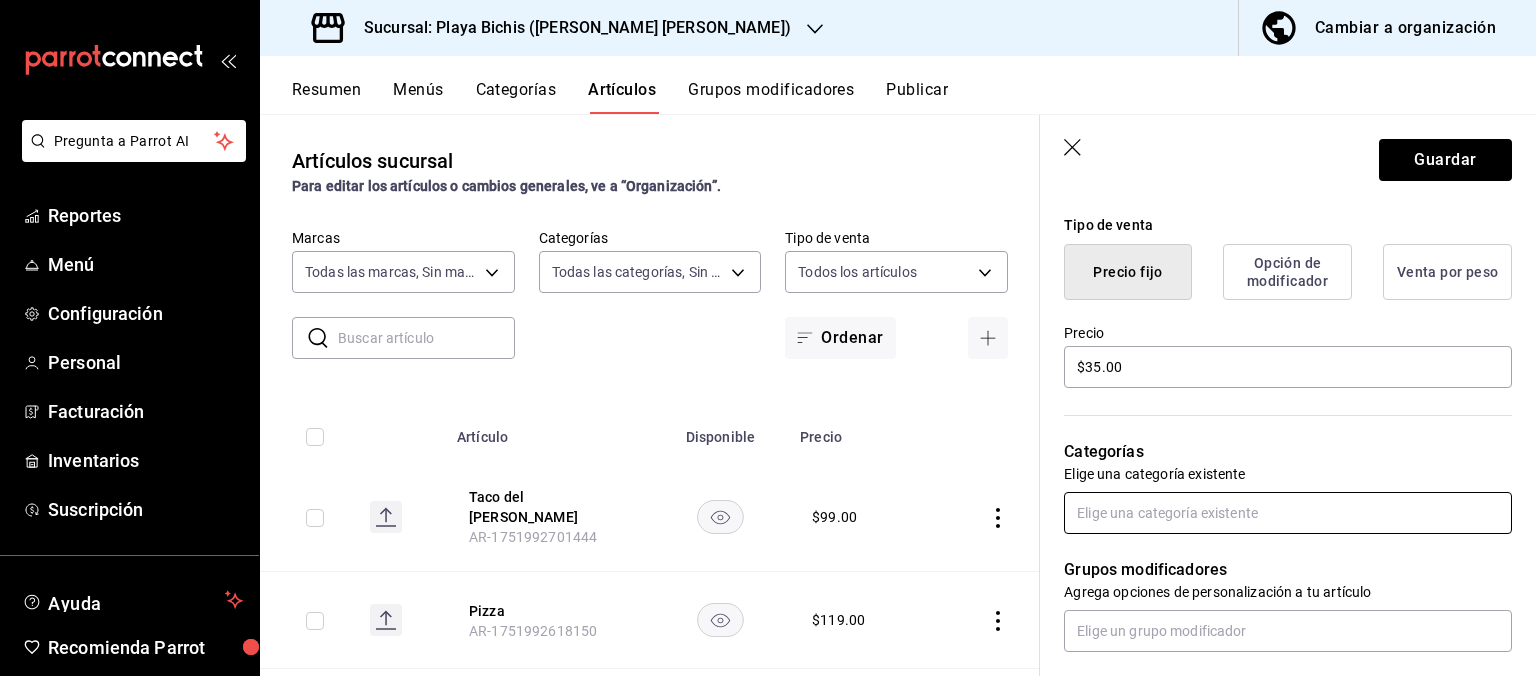 click at bounding box center [1288, 513] 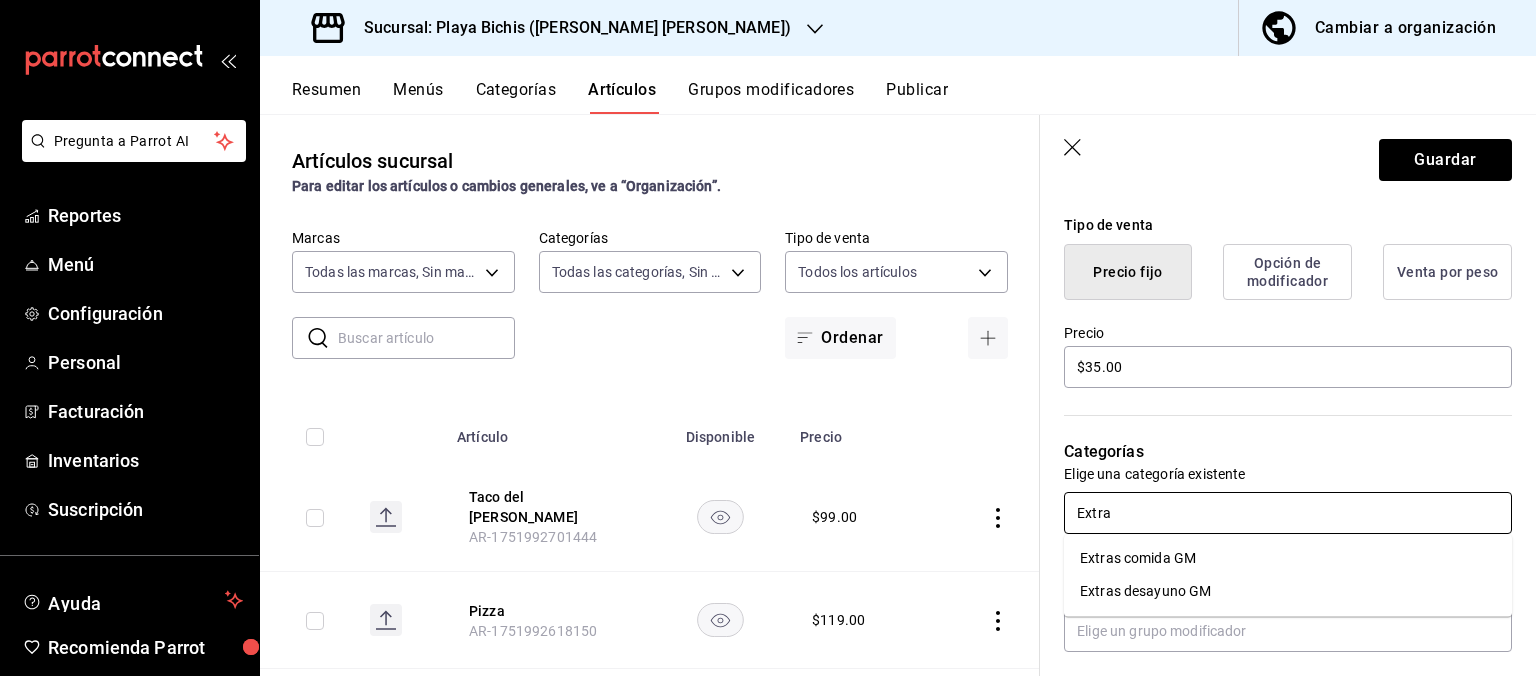 type on "Extras" 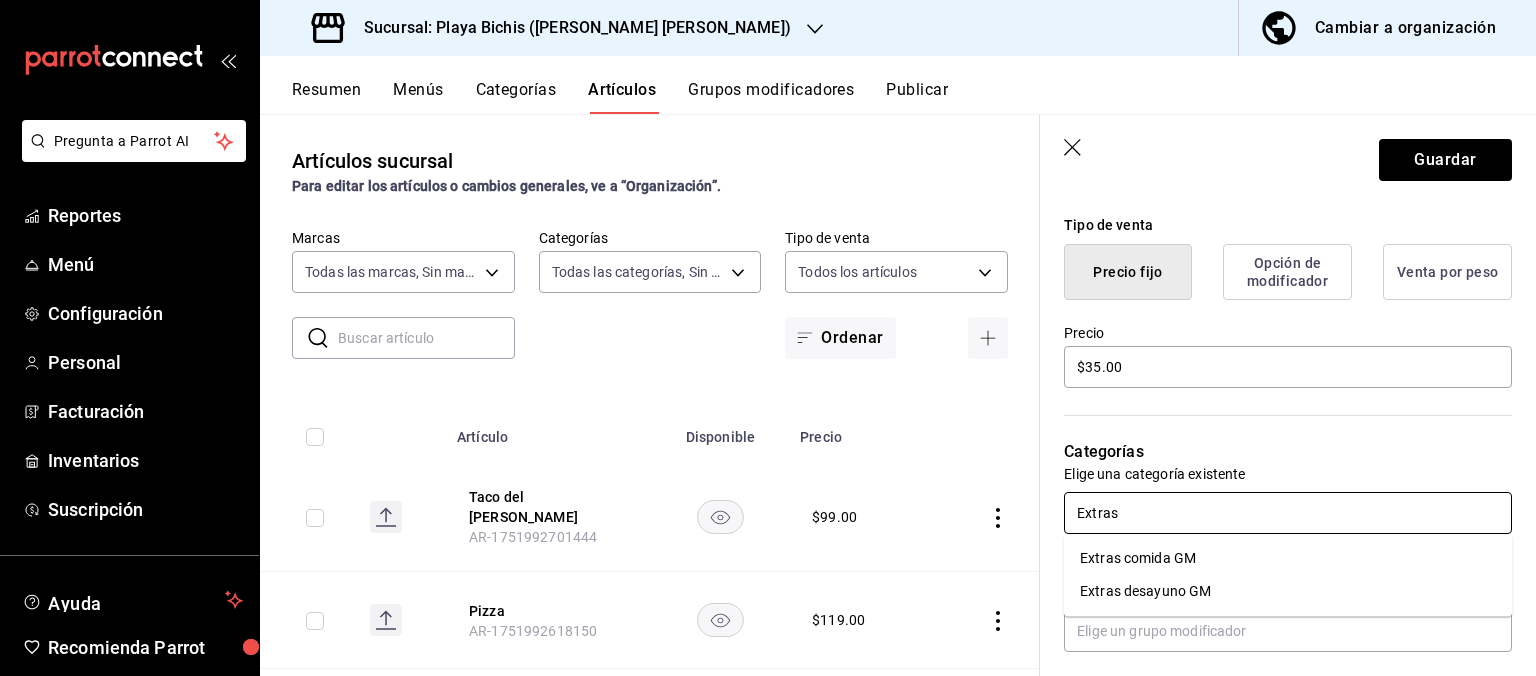 click on "Extras comida GM" at bounding box center (1288, 558) 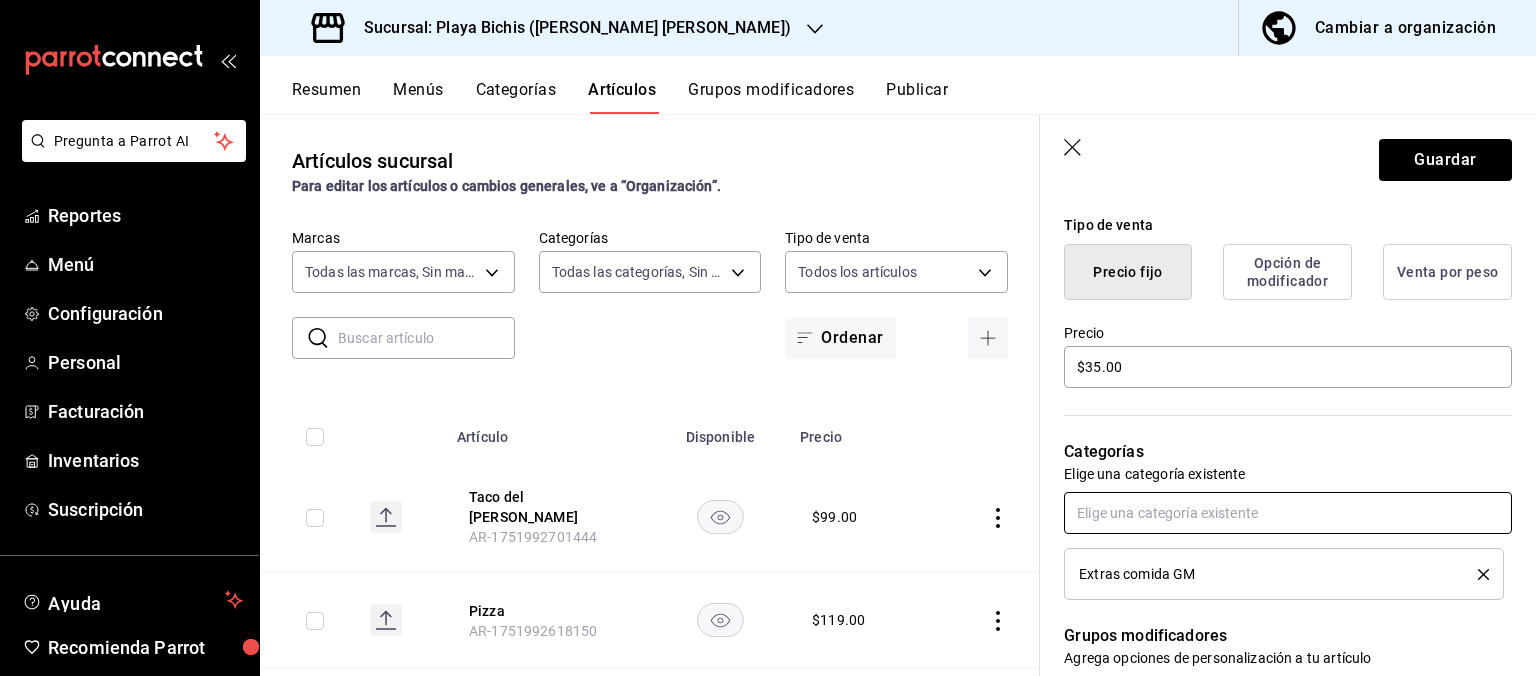 click at bounding box center (1288, 513) 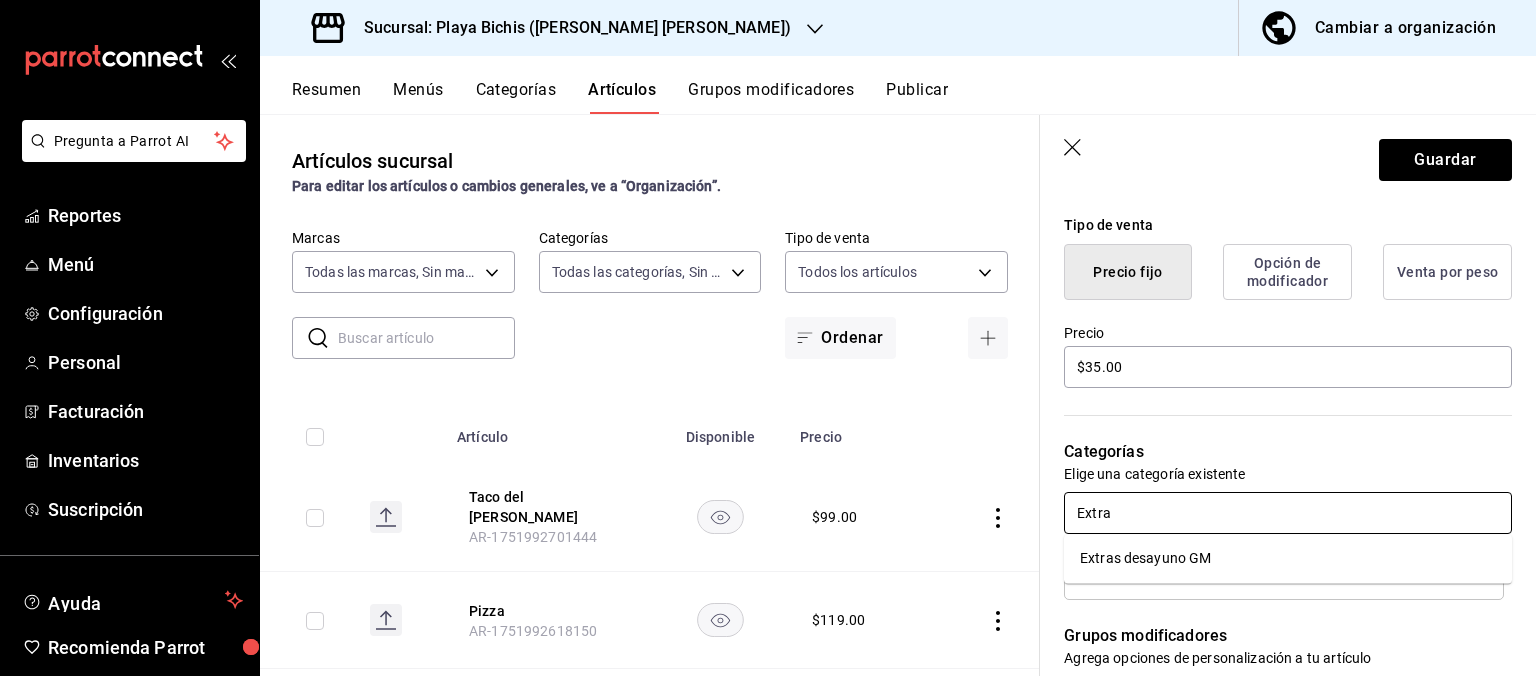 type on "Extras" 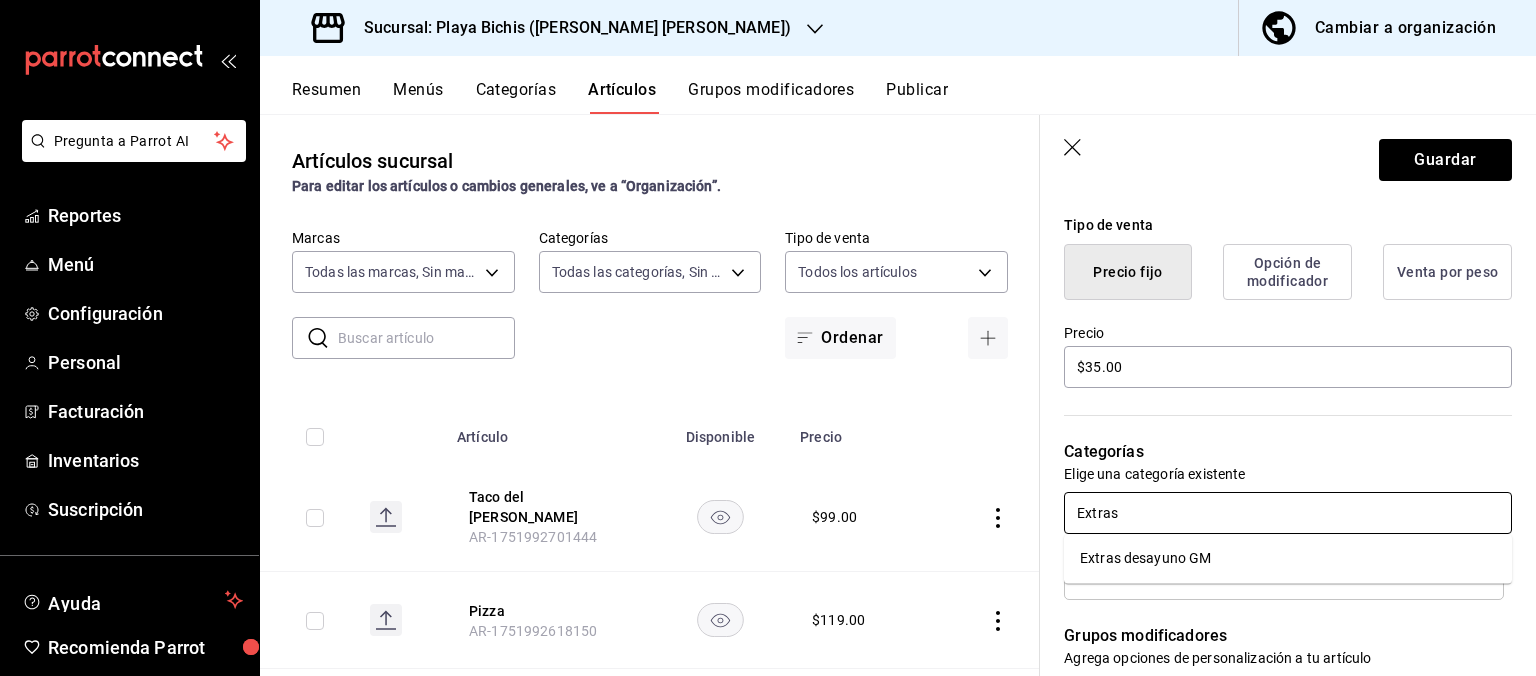 click on "Extras desayuno GM" at bounding box center [1288, 558] 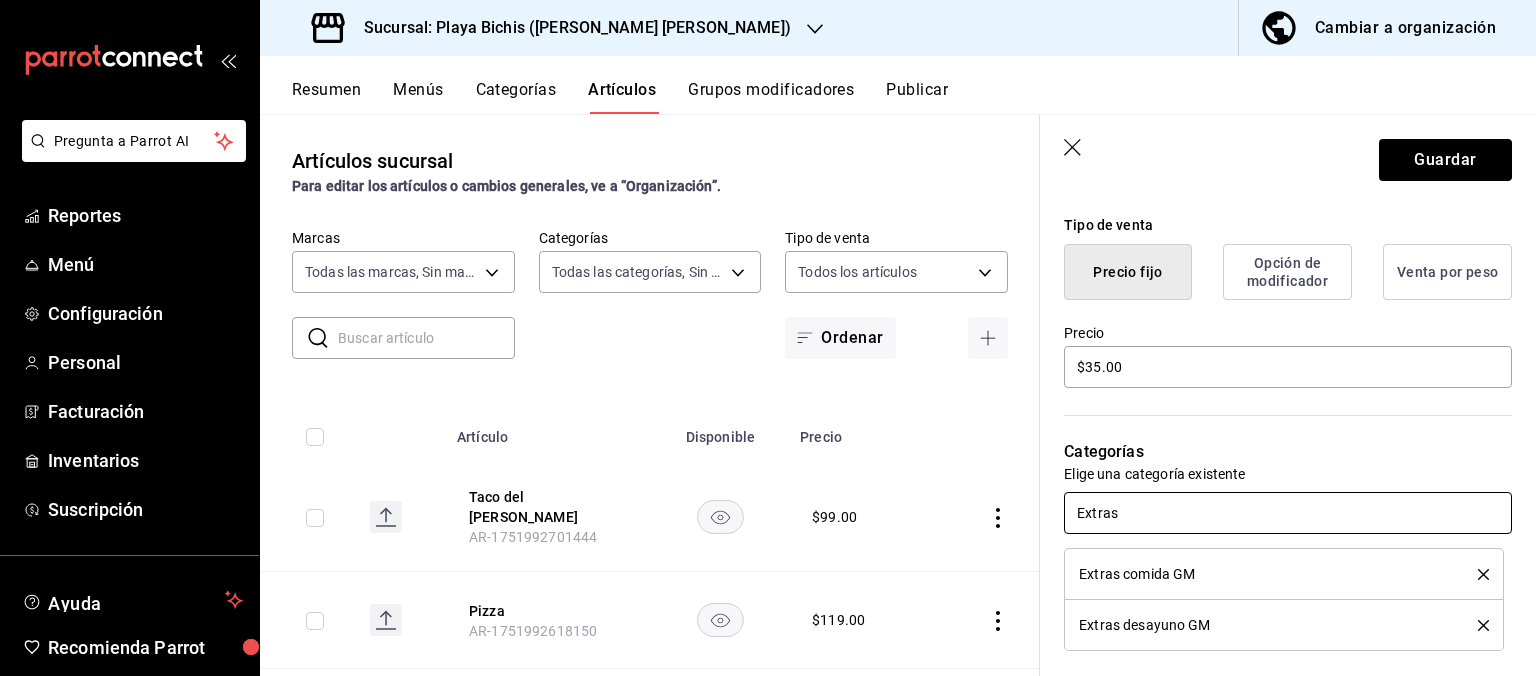 type 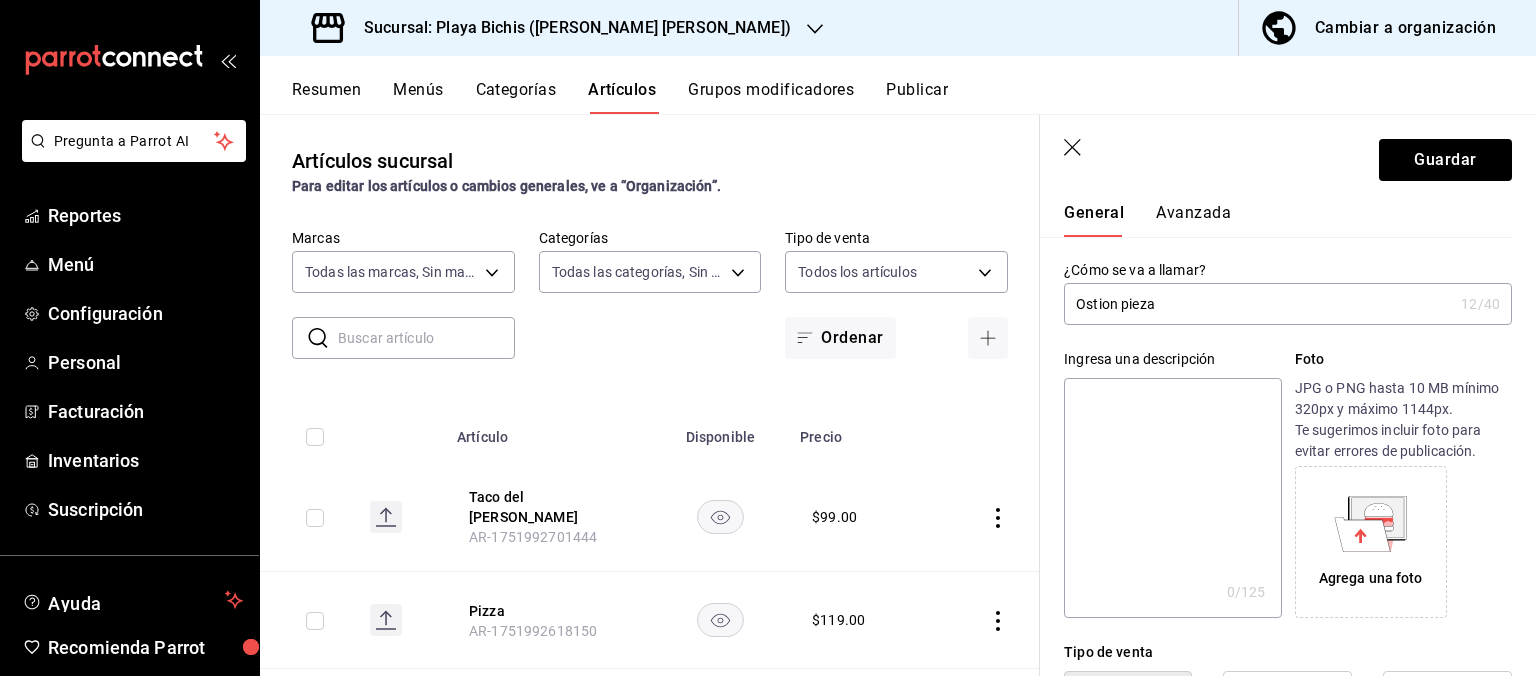 scroll, scrollTop: 0, scrollLeft: 0, axis: both 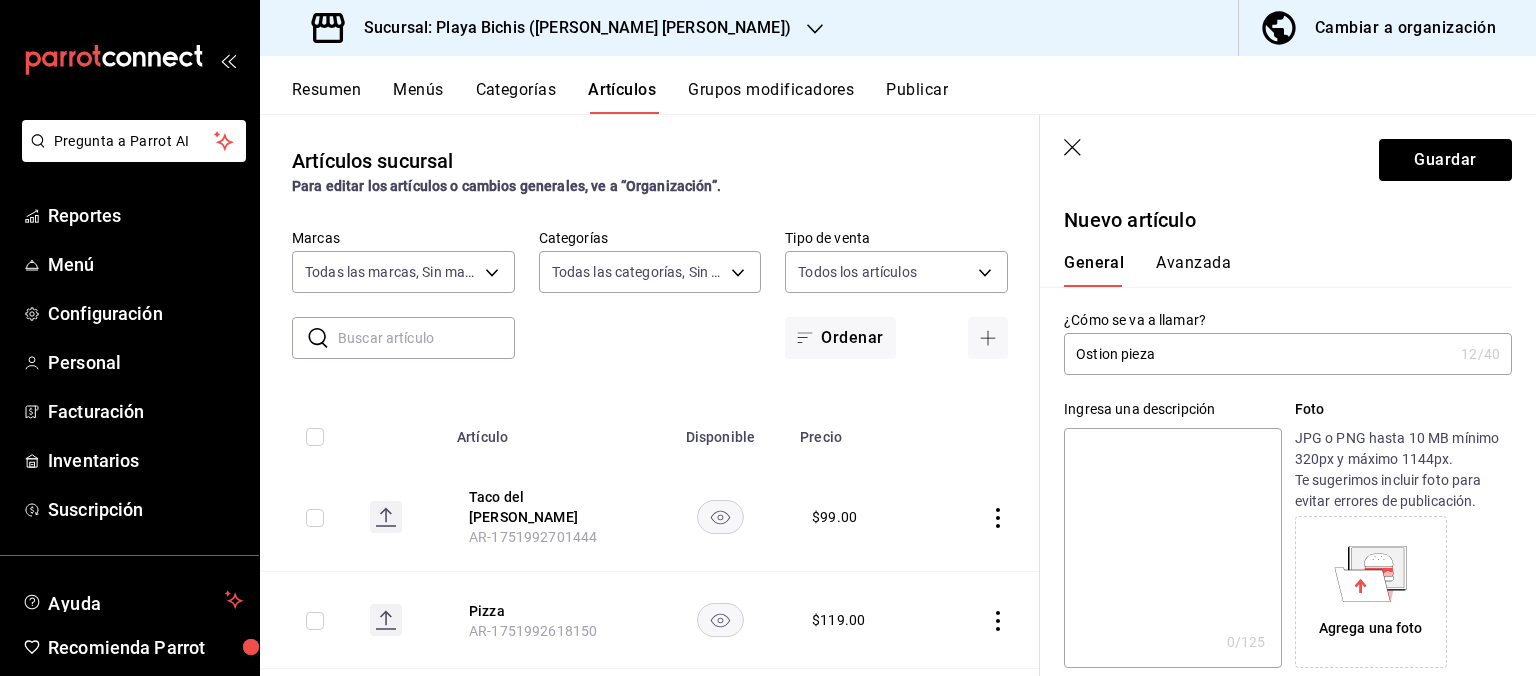 click on "Avanzada" at bounding box center (1193, 270) 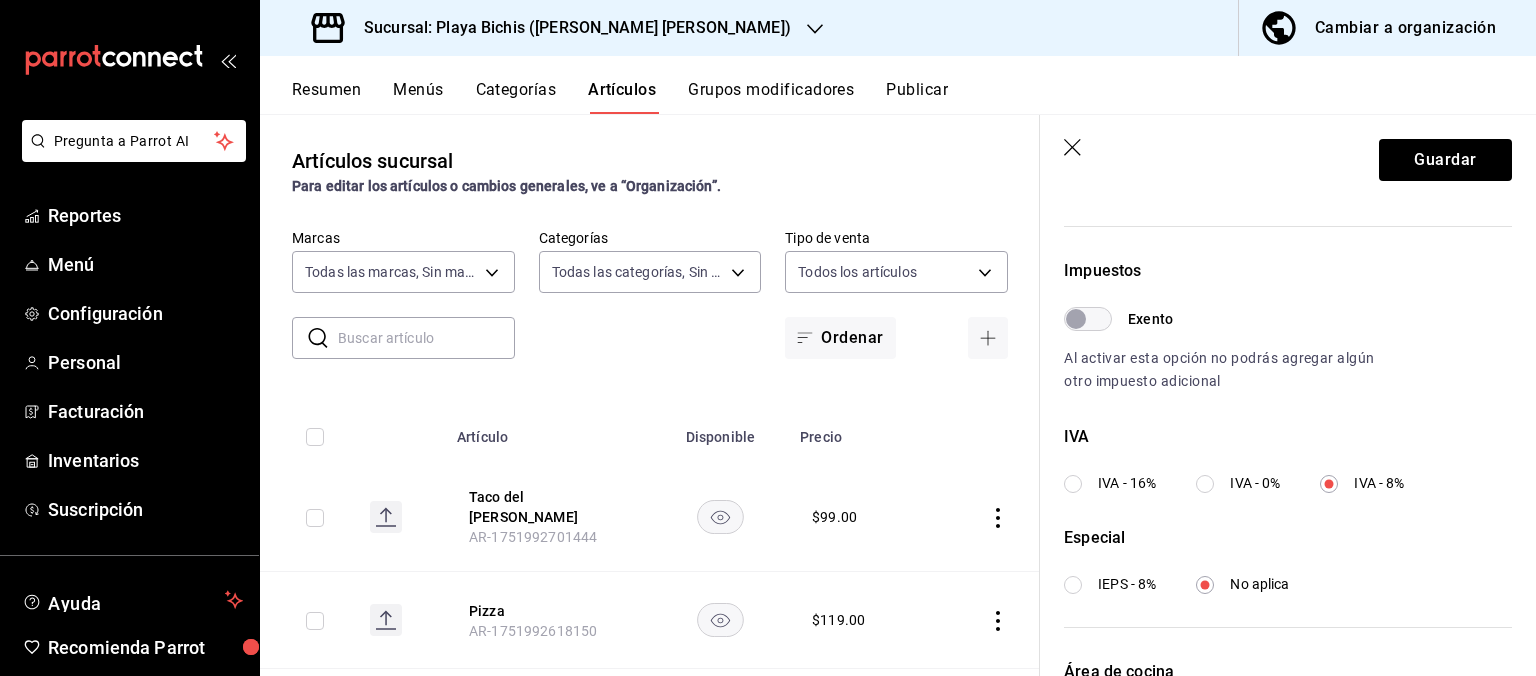 scroll, scrollTop: 549, scrollLeft: 0, axis: vertical 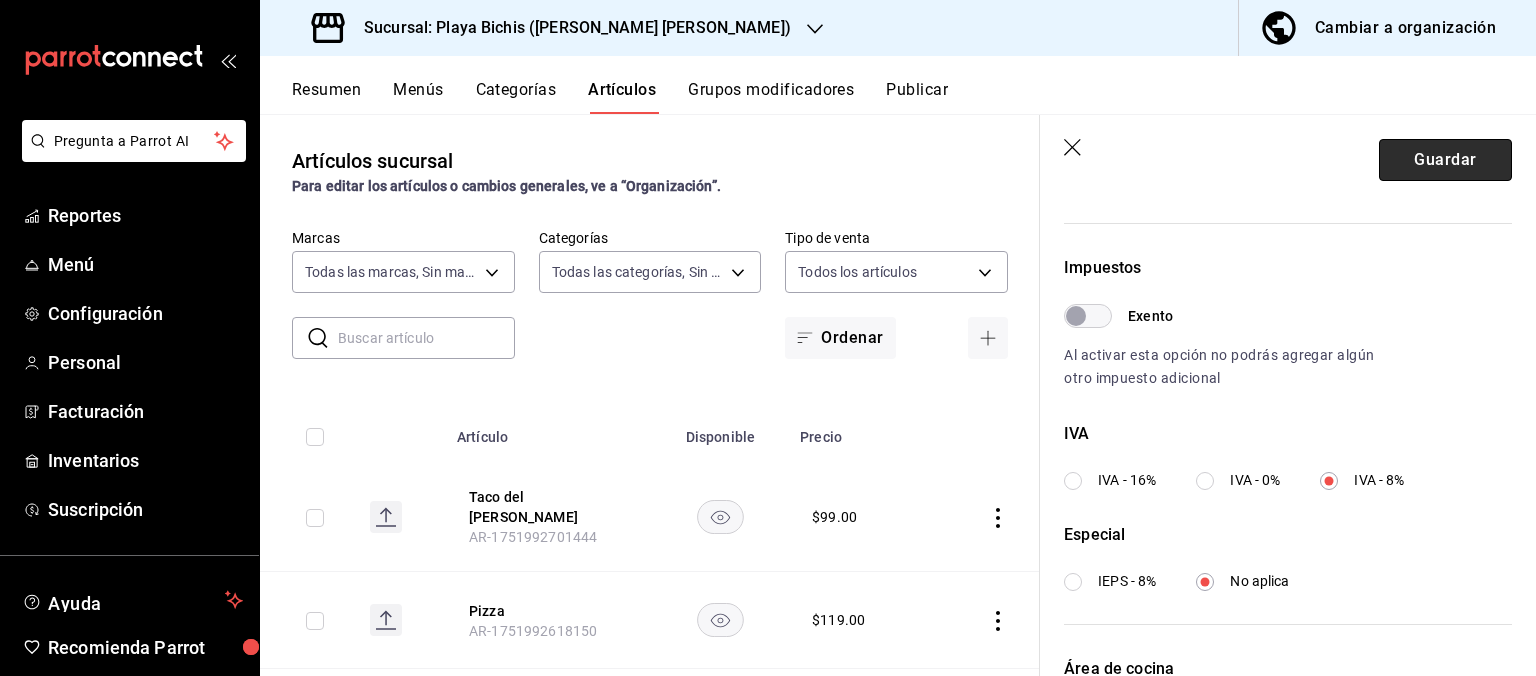 click on "Guardar" at bounding box center (1445, 160) 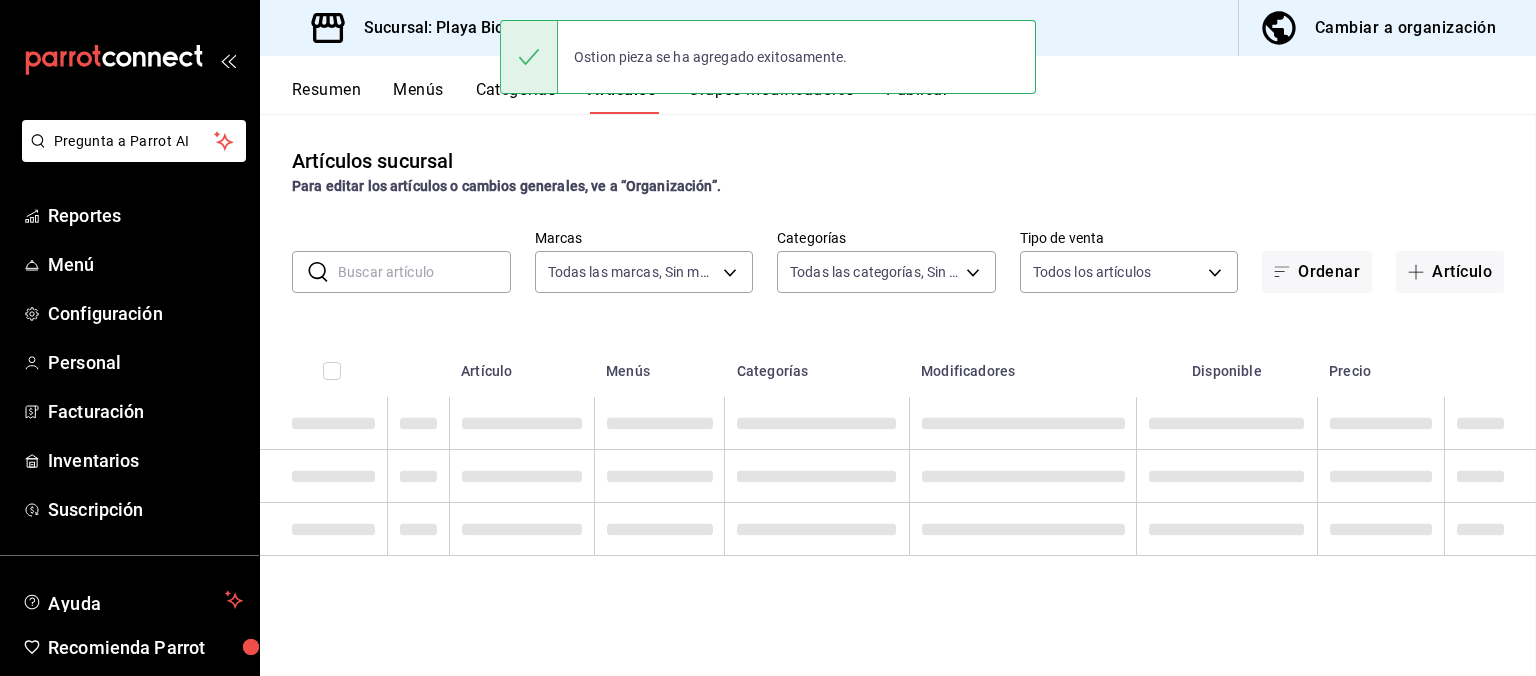 scroll, scrollTop: 0, scrollLeft: 0, axis: both 